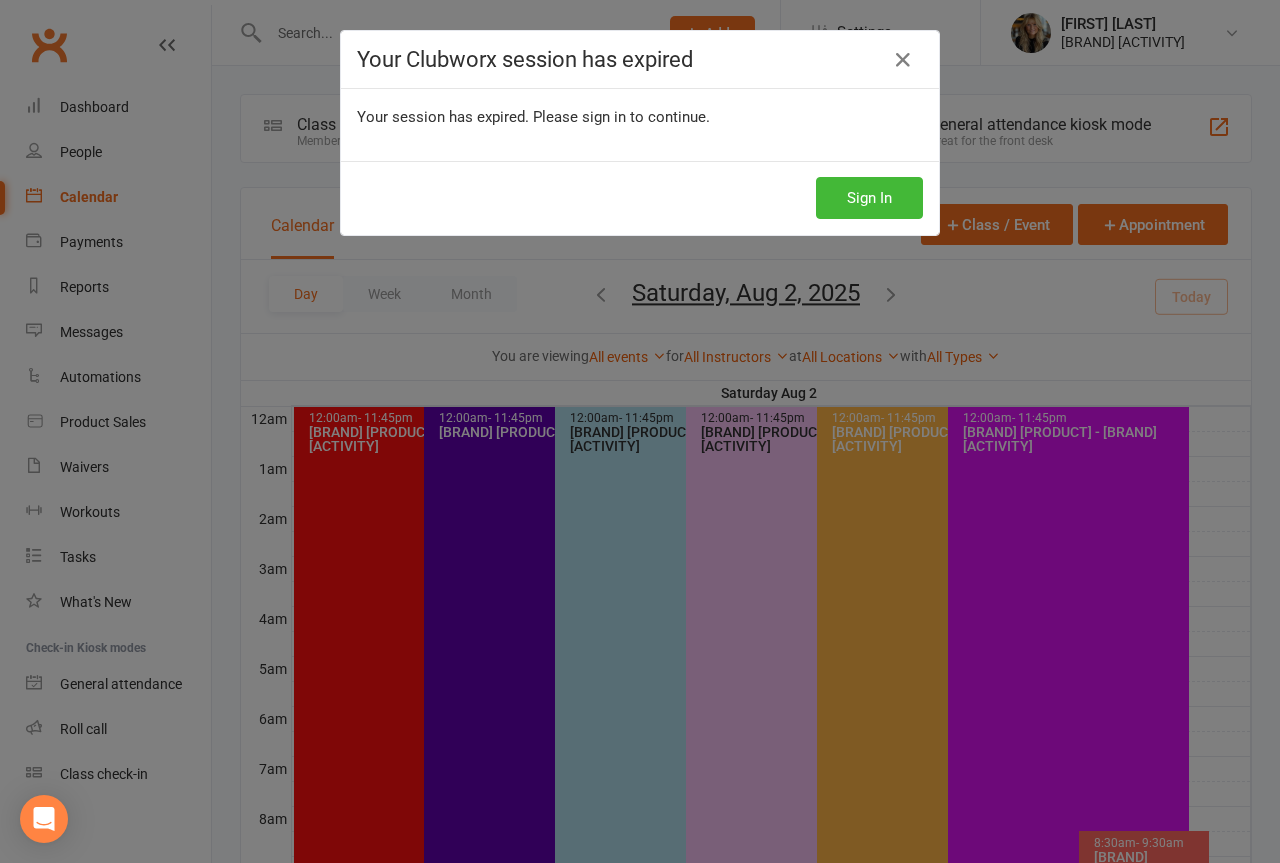 scroll, scrollTop: 300, scrollLeft: 0, axis: vertical 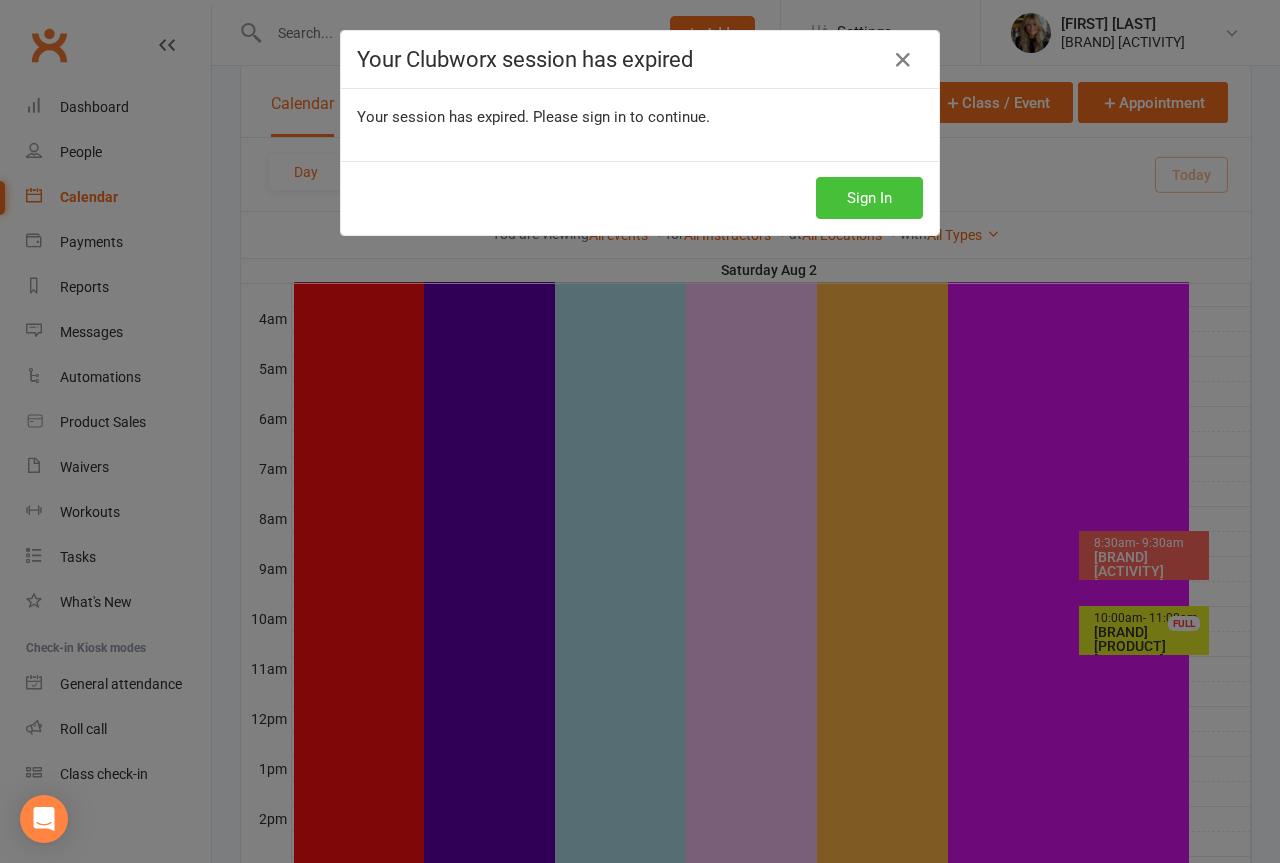 click on "Sign In" at bounding box center (869, 198) 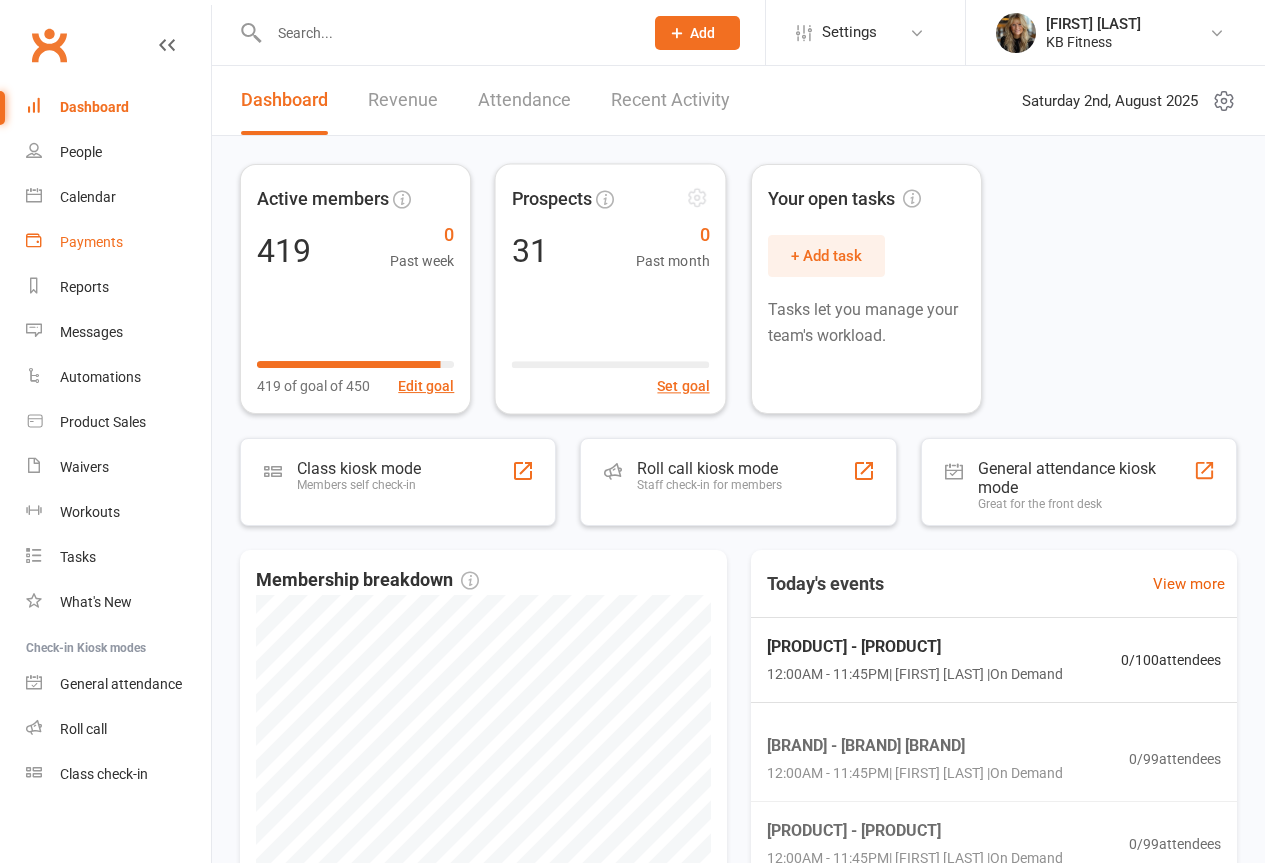 scroll, scrollTop: 0, scrollLeft: 0, axis: both 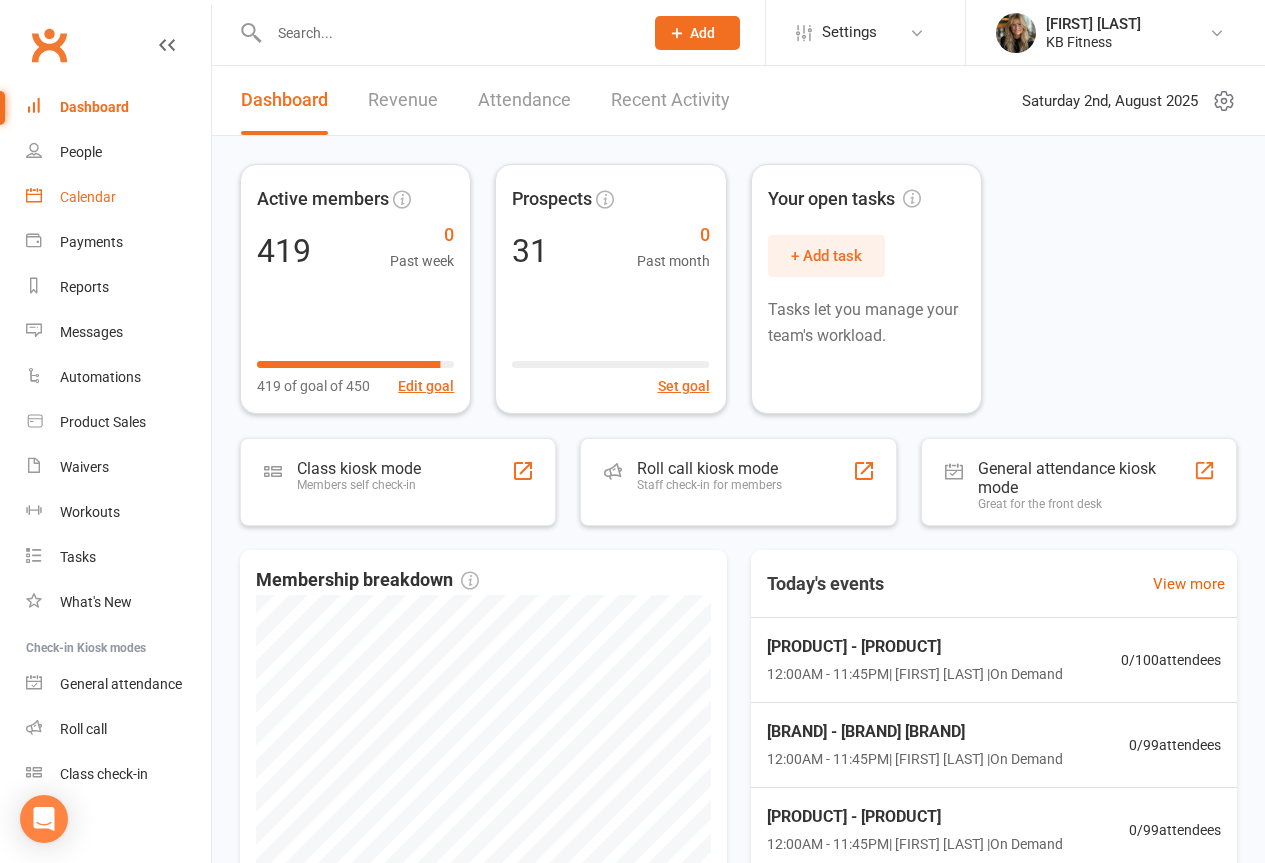 click on "Calendar" at bounding box center (88, 197) 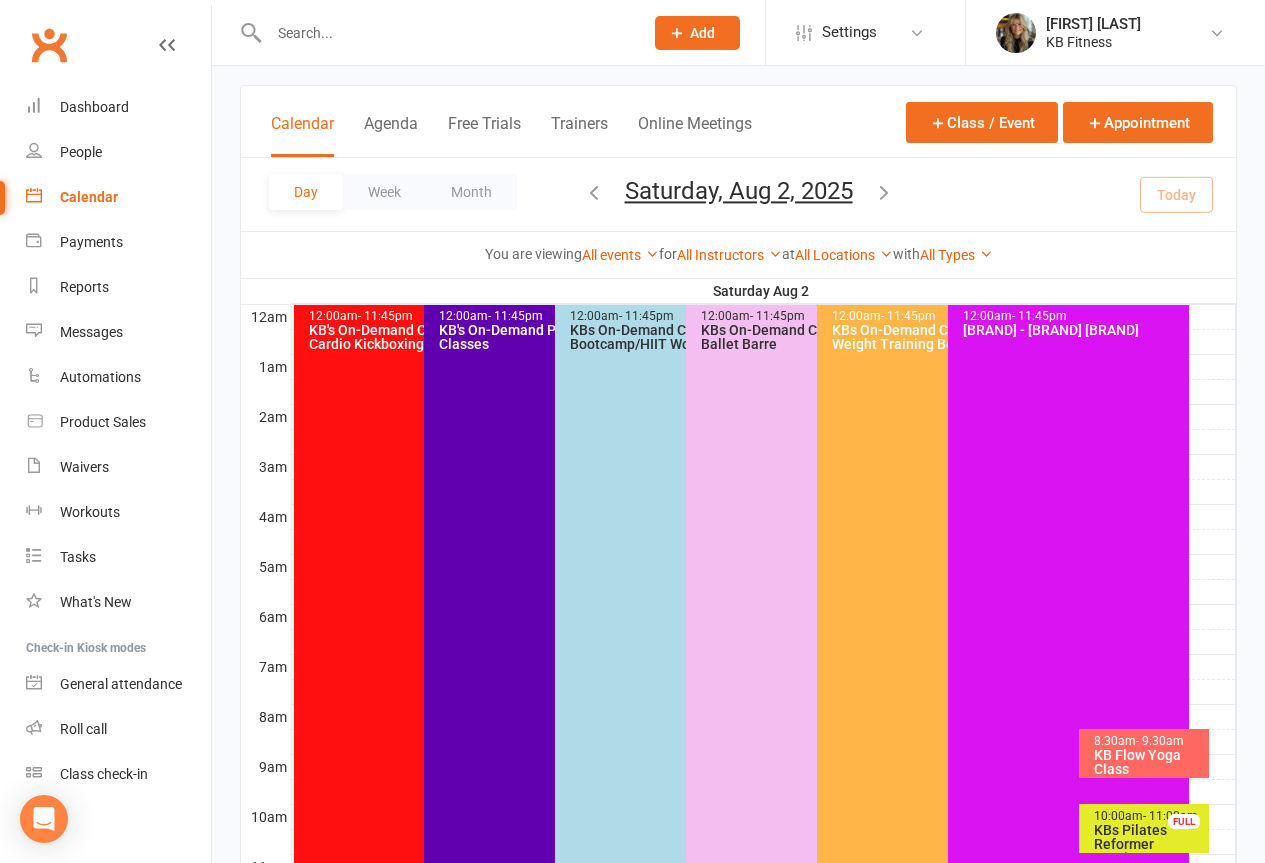 scroll, scrollTop: 0, scrollLeft: 0, axis: both 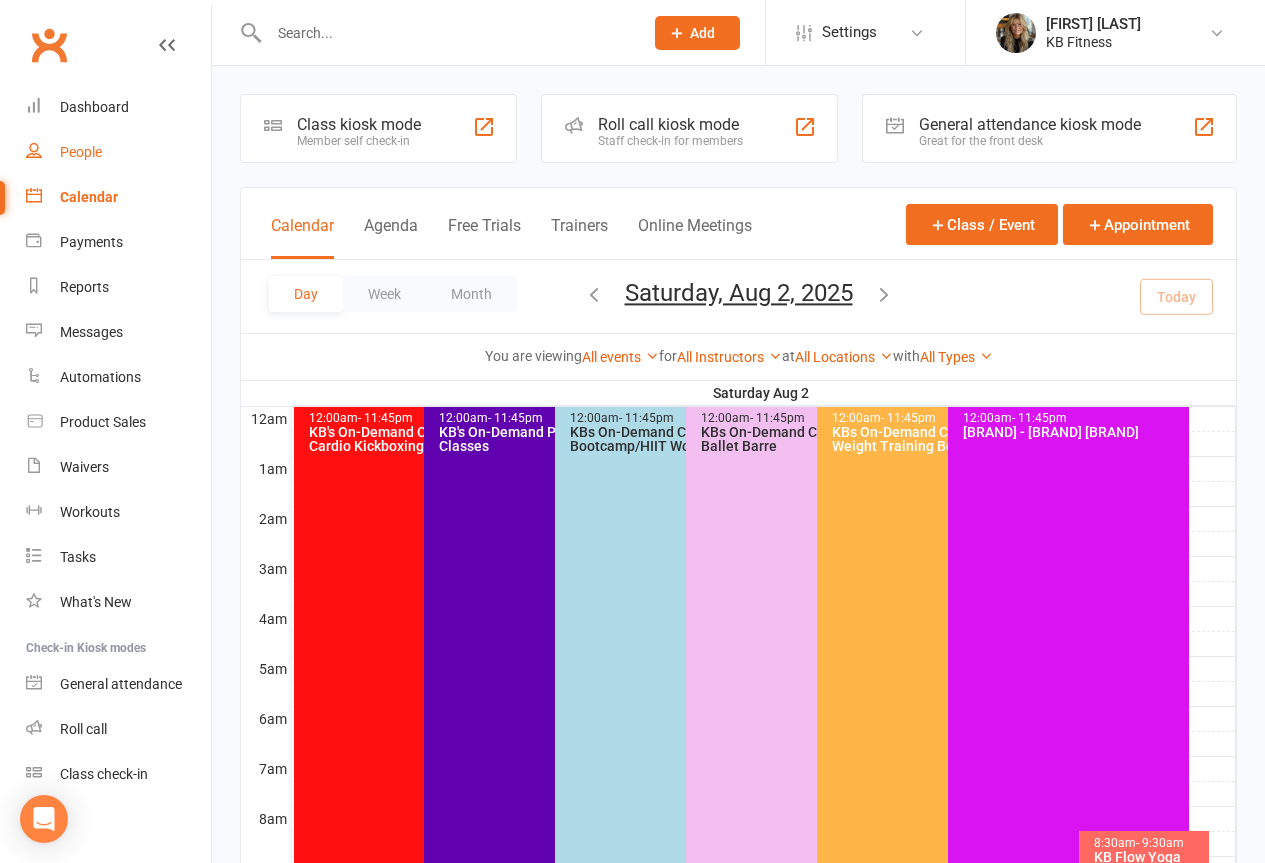 click on "People" at bounding box center (81, 152) 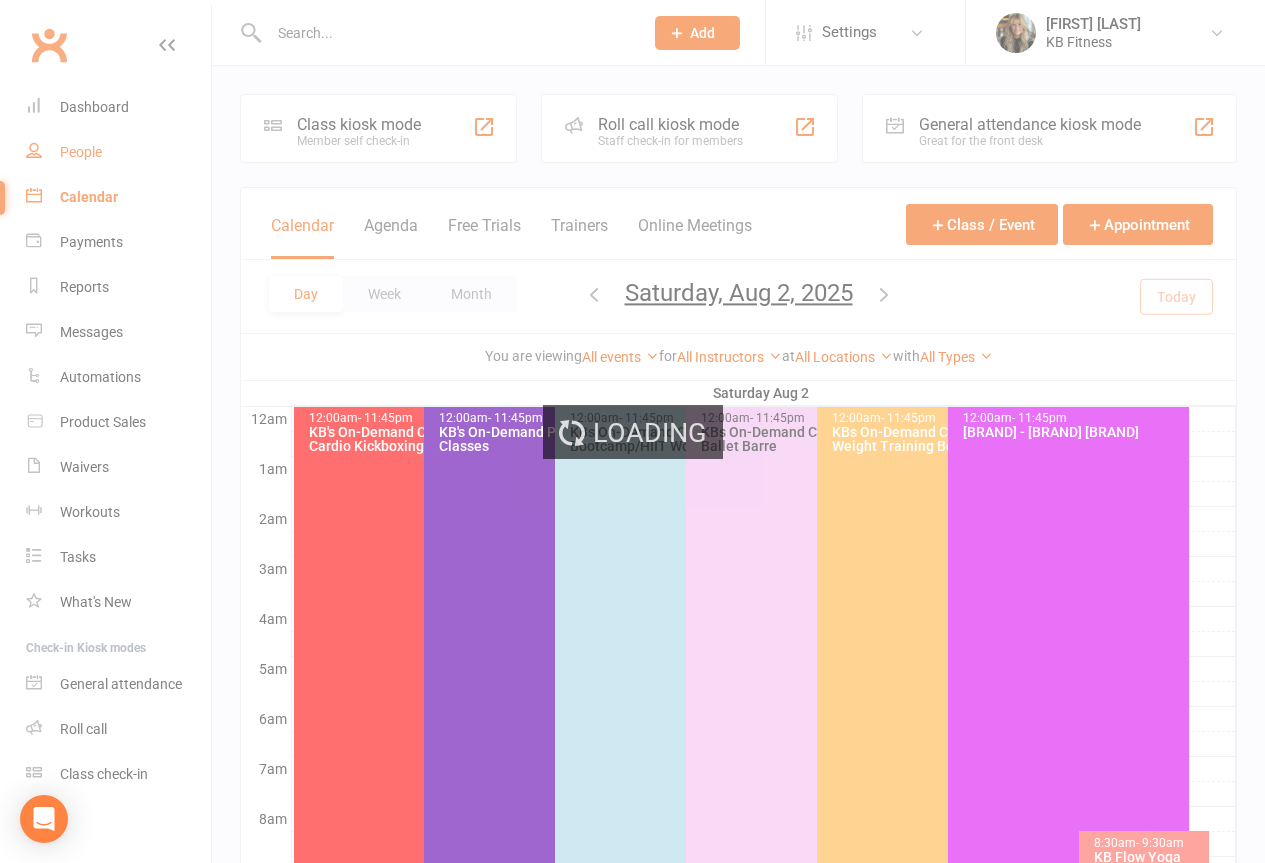 select on "100" 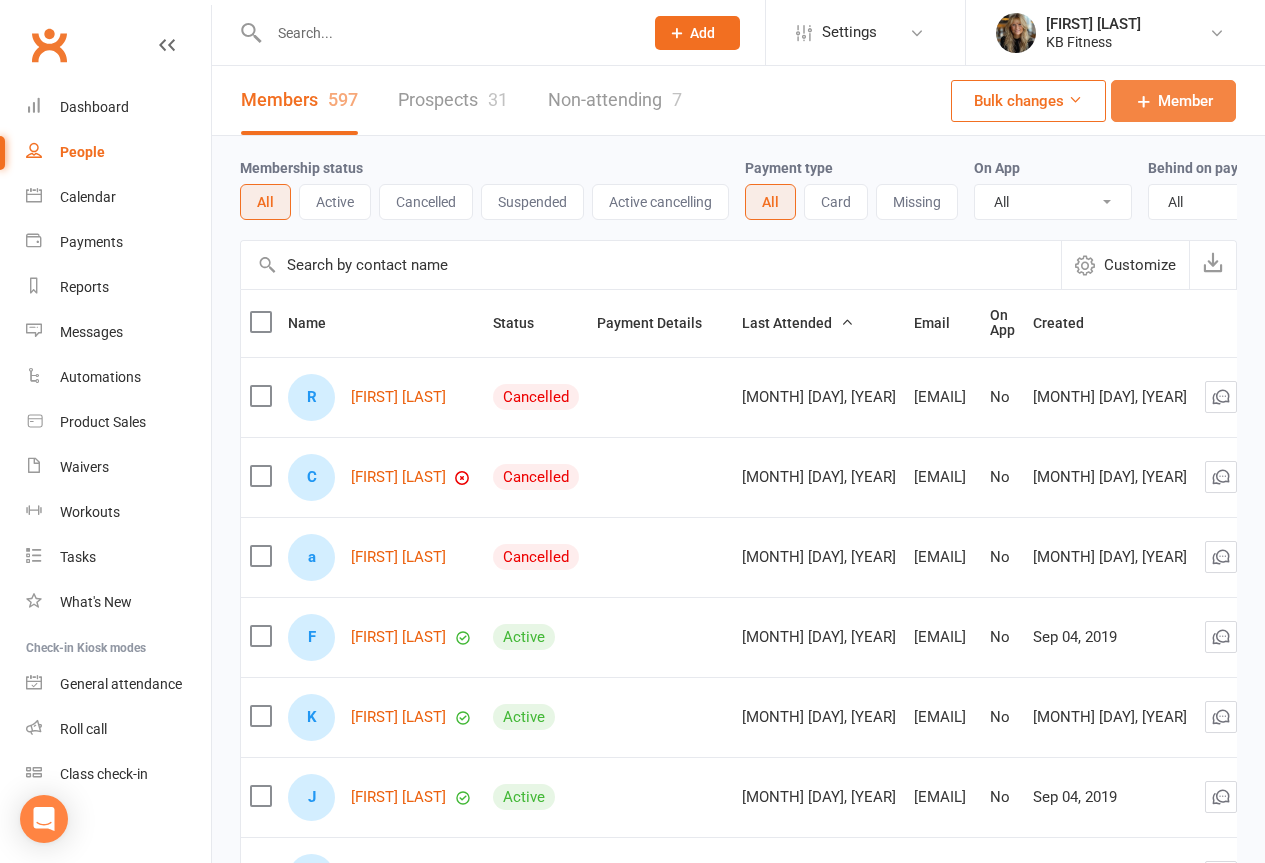 click on "Member" at bounding box center (1185, 101) 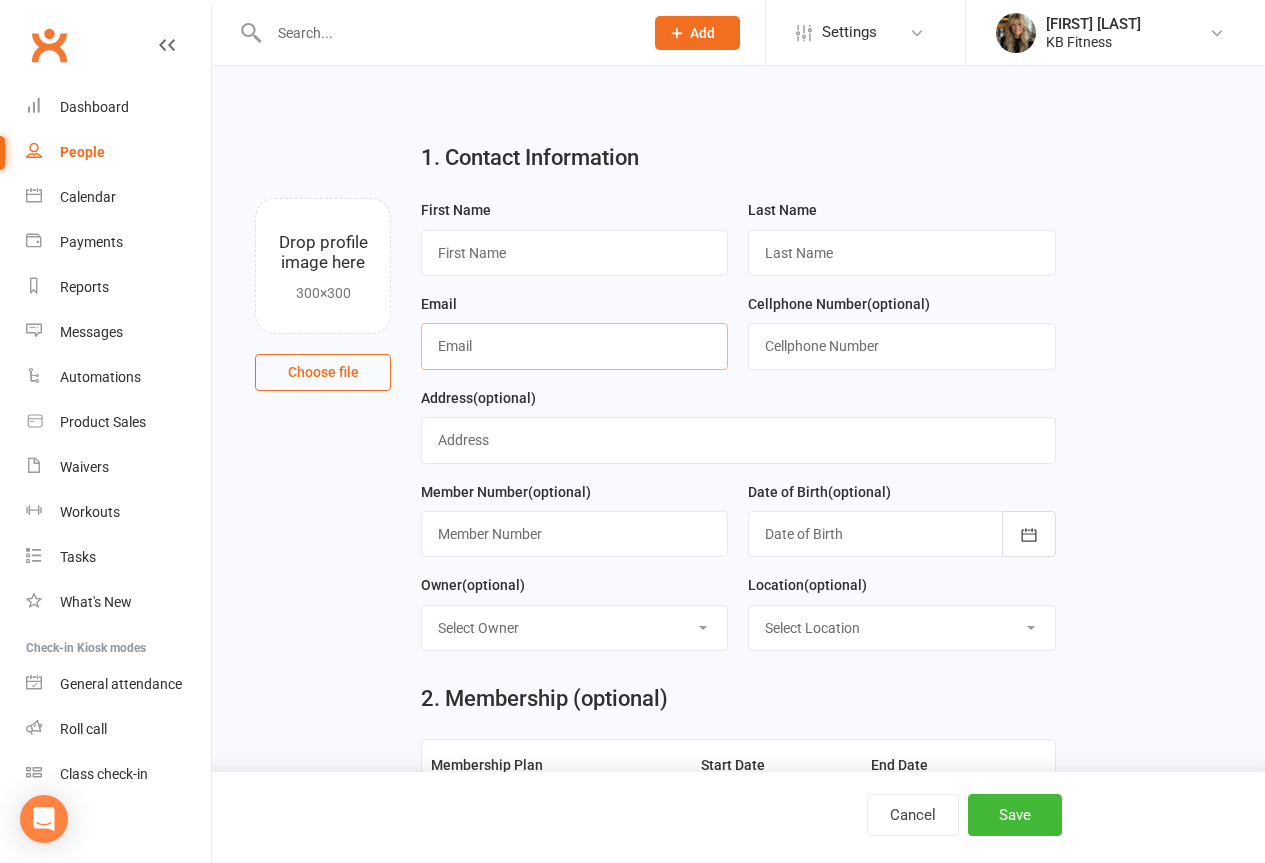 click at bounding box center (574, 346) 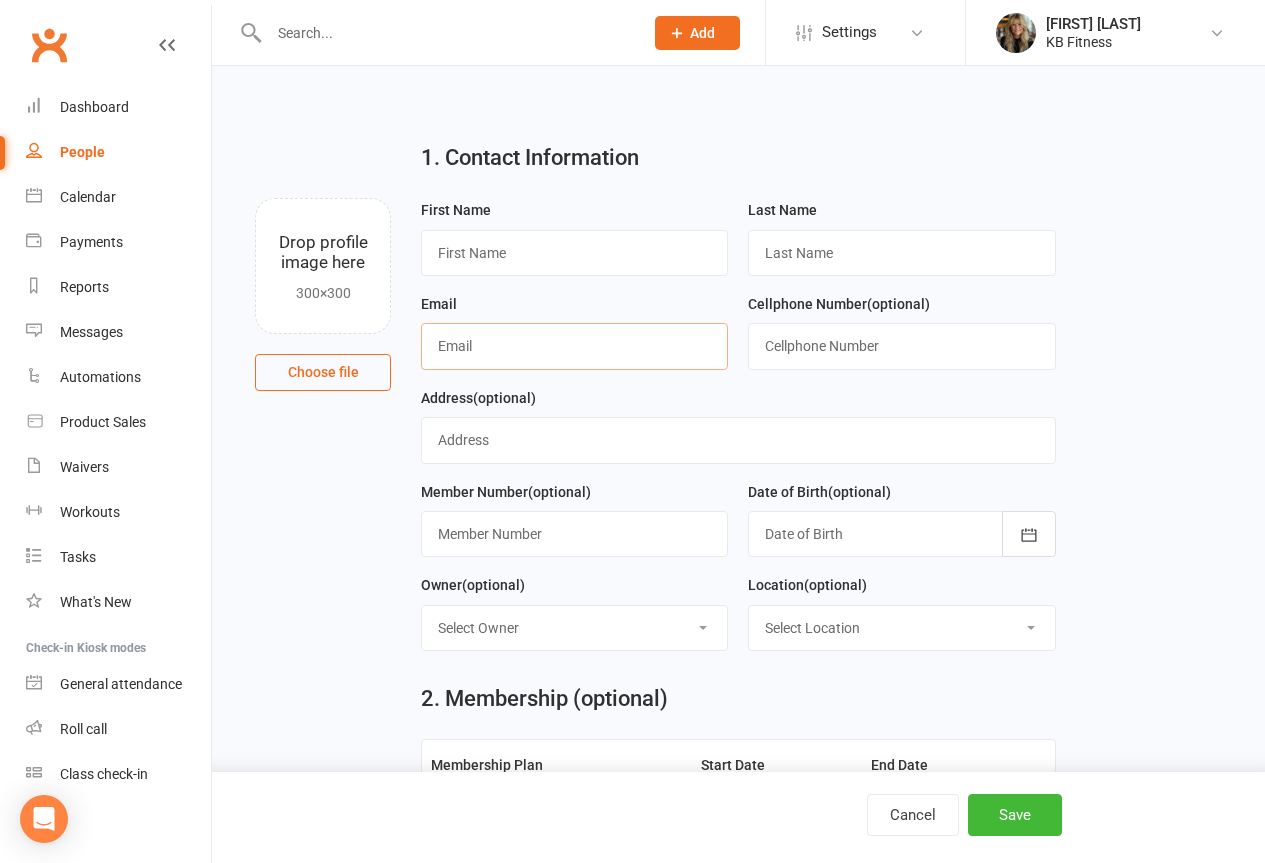 paste on "[EMAIL]" 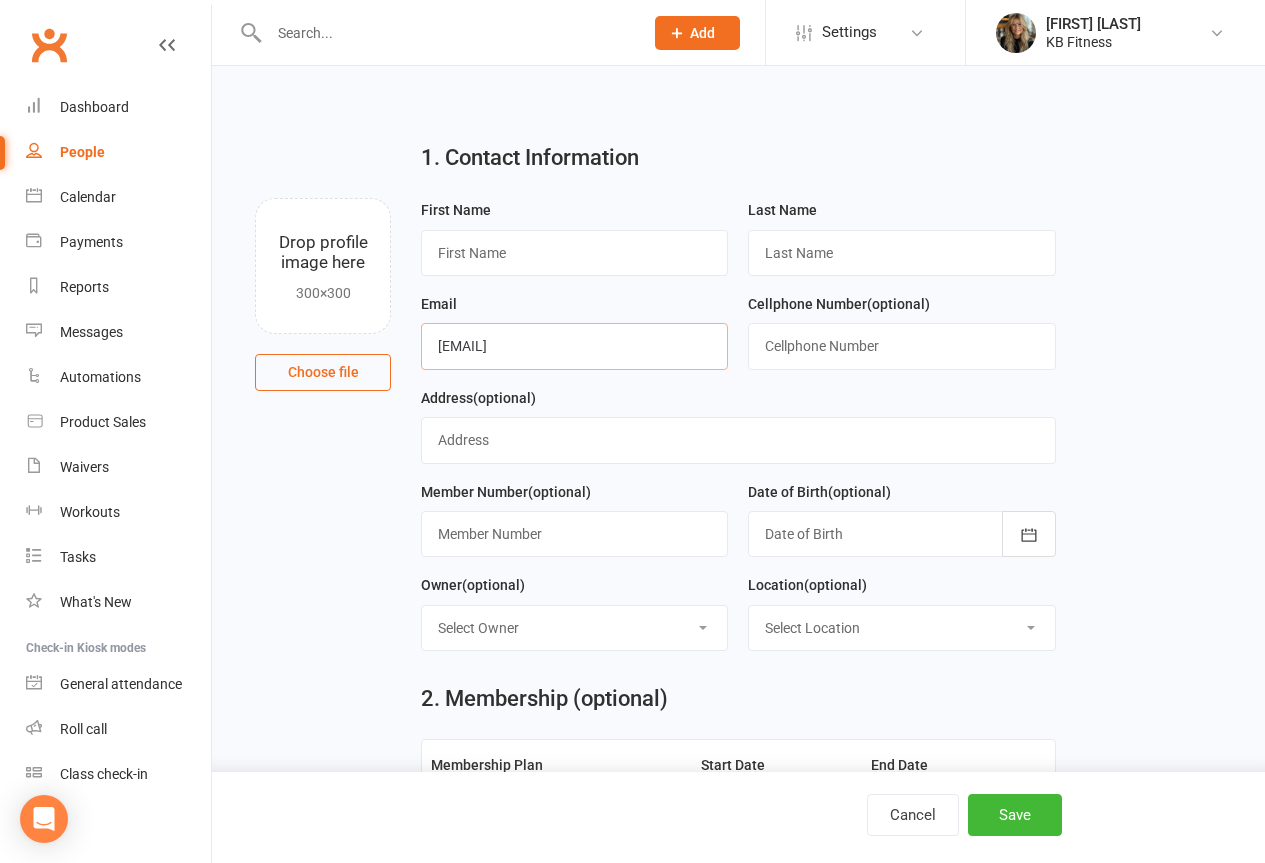 type on "[EMAIL]" 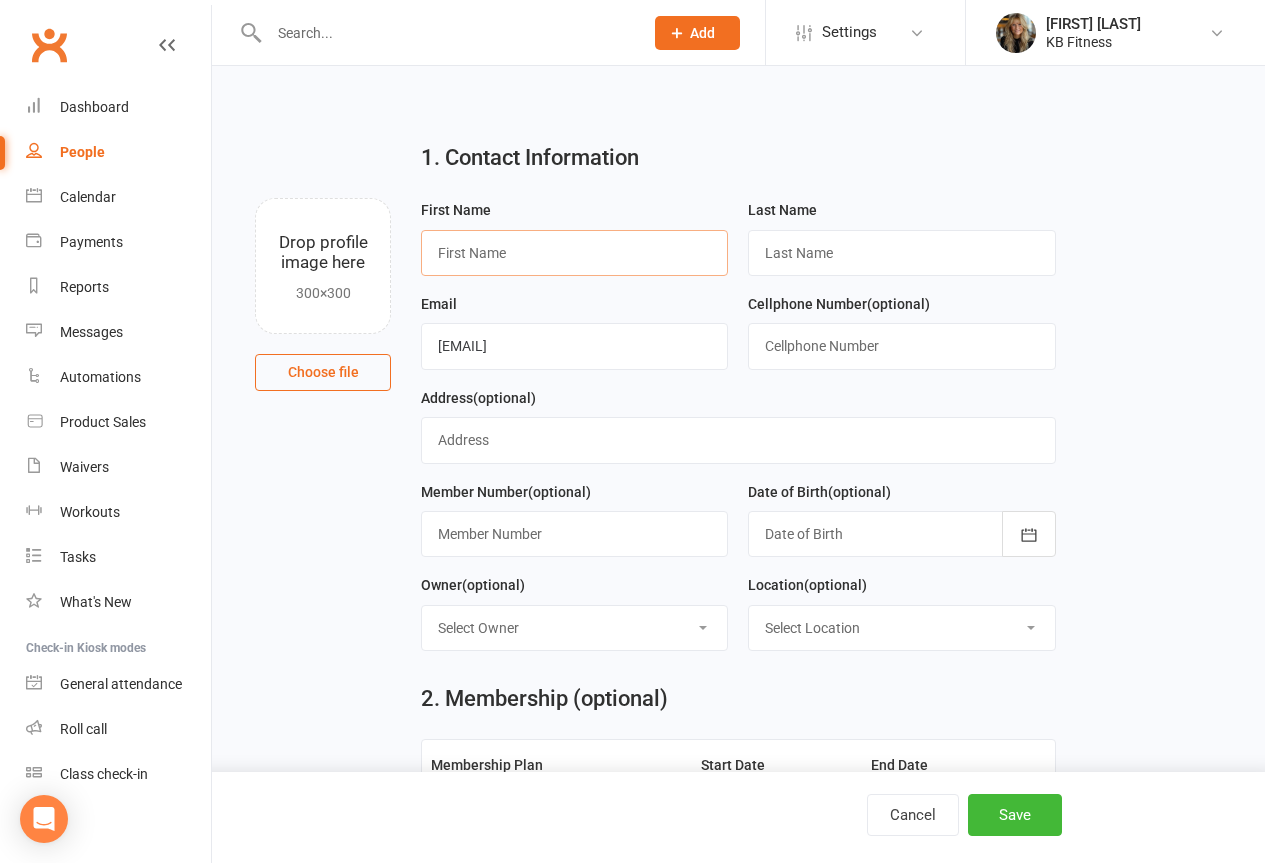 click at bounding box center (574, 253) 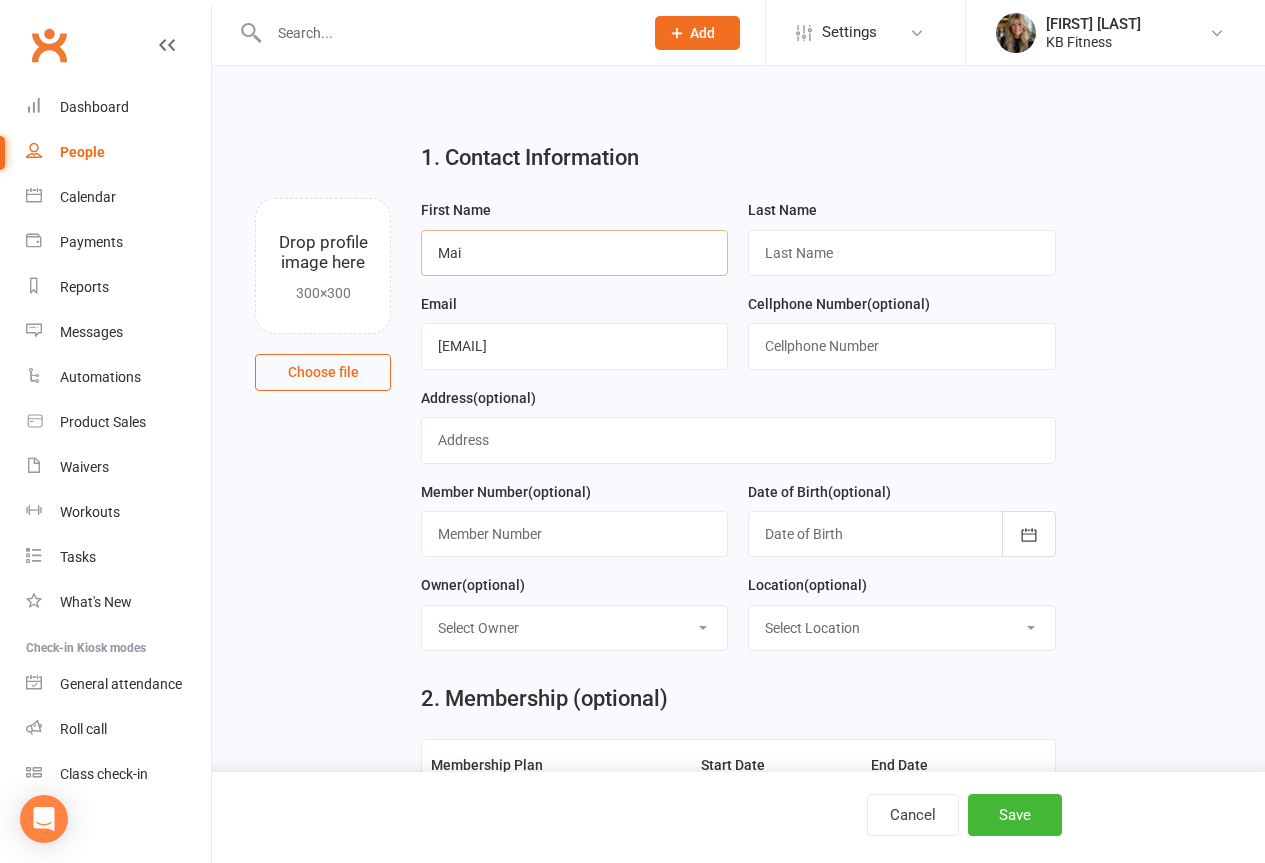 type on "Mai" 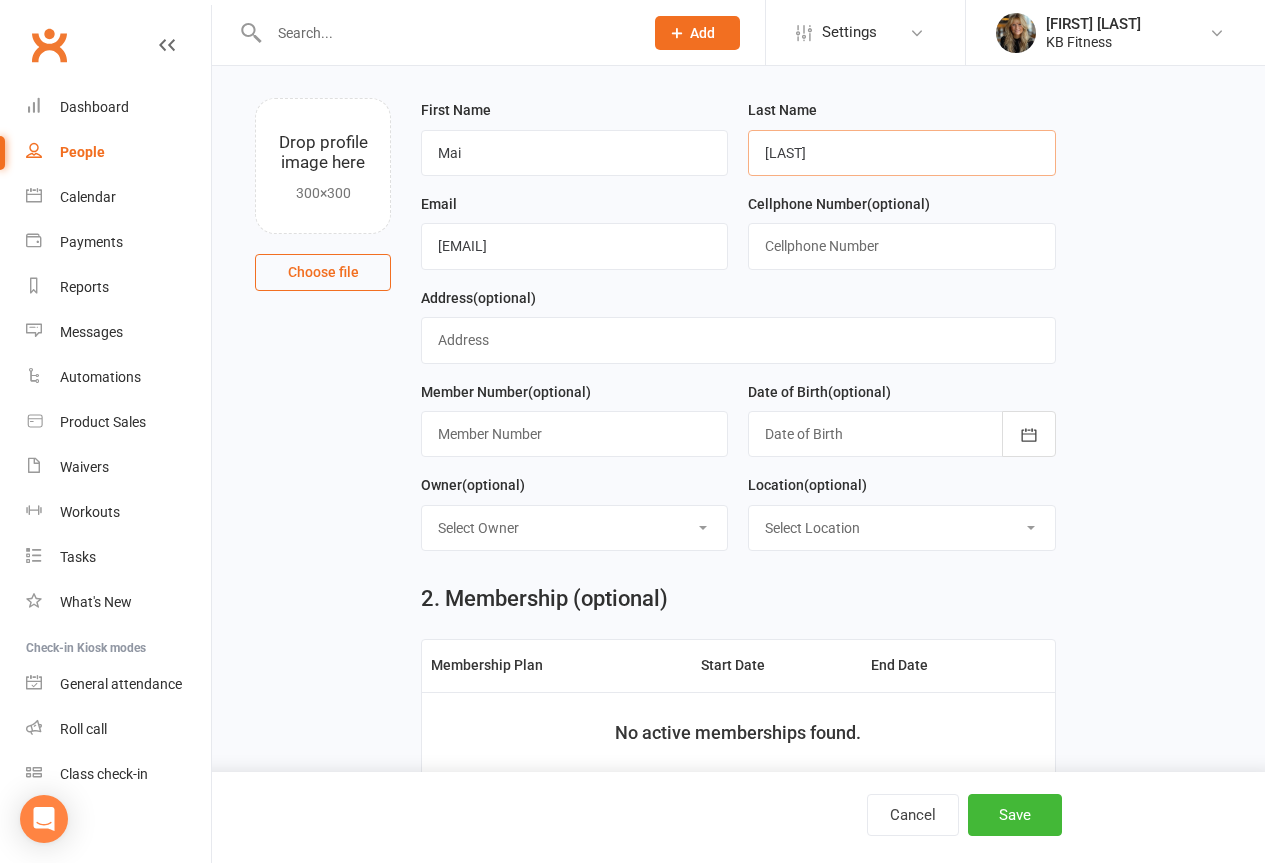 scroll, scrollTop: 300, scrollLeft: 0, axis: vertical 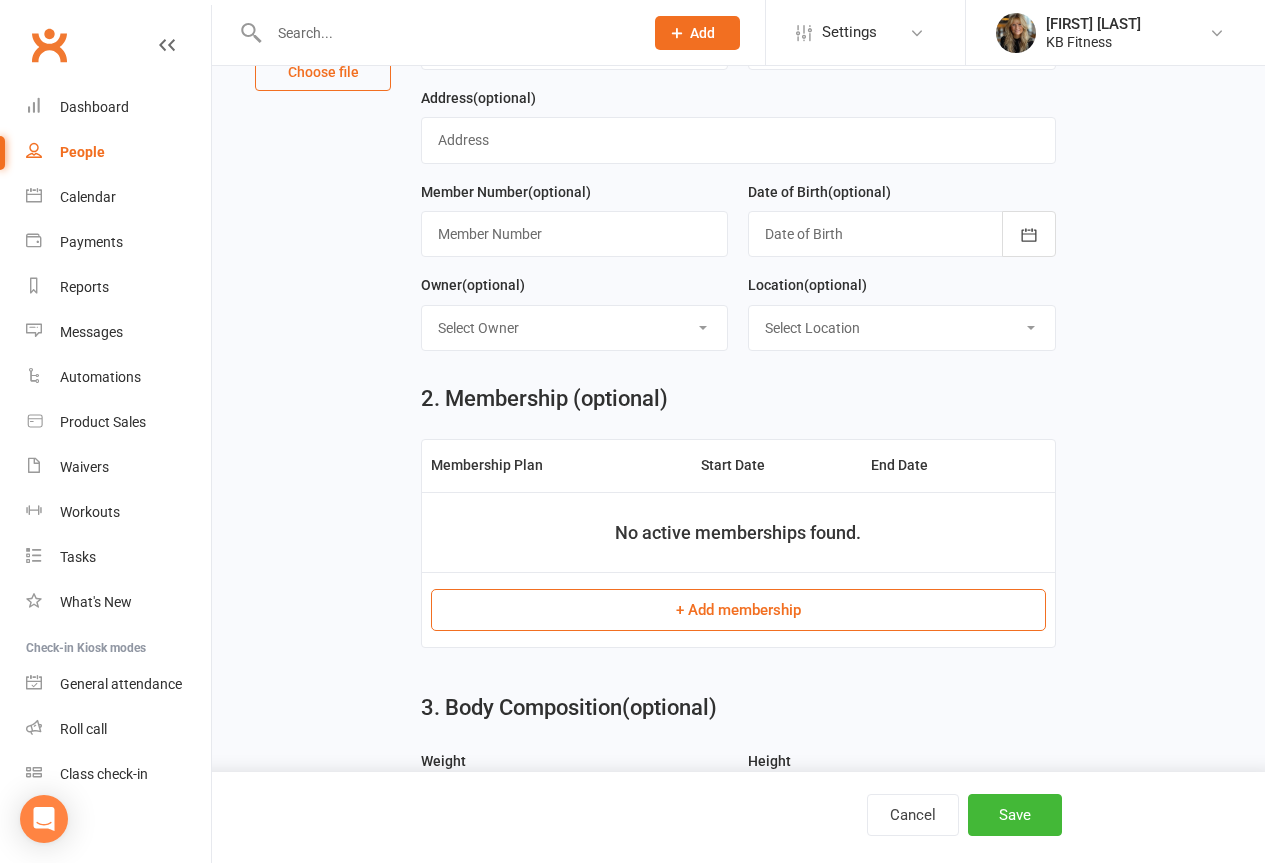 type on "[LAST]" 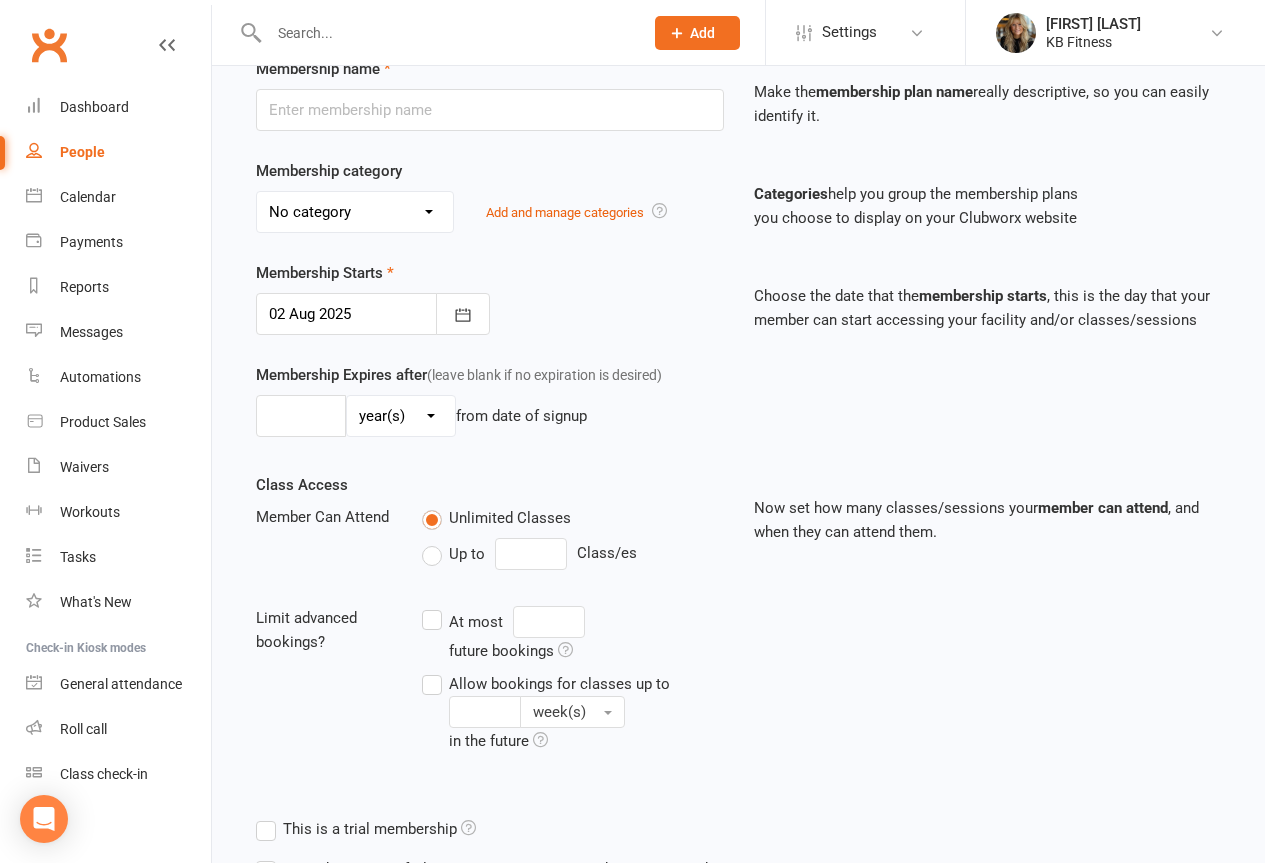 scroll, scrollTop: 0, scrollLeft: 0, axis: both 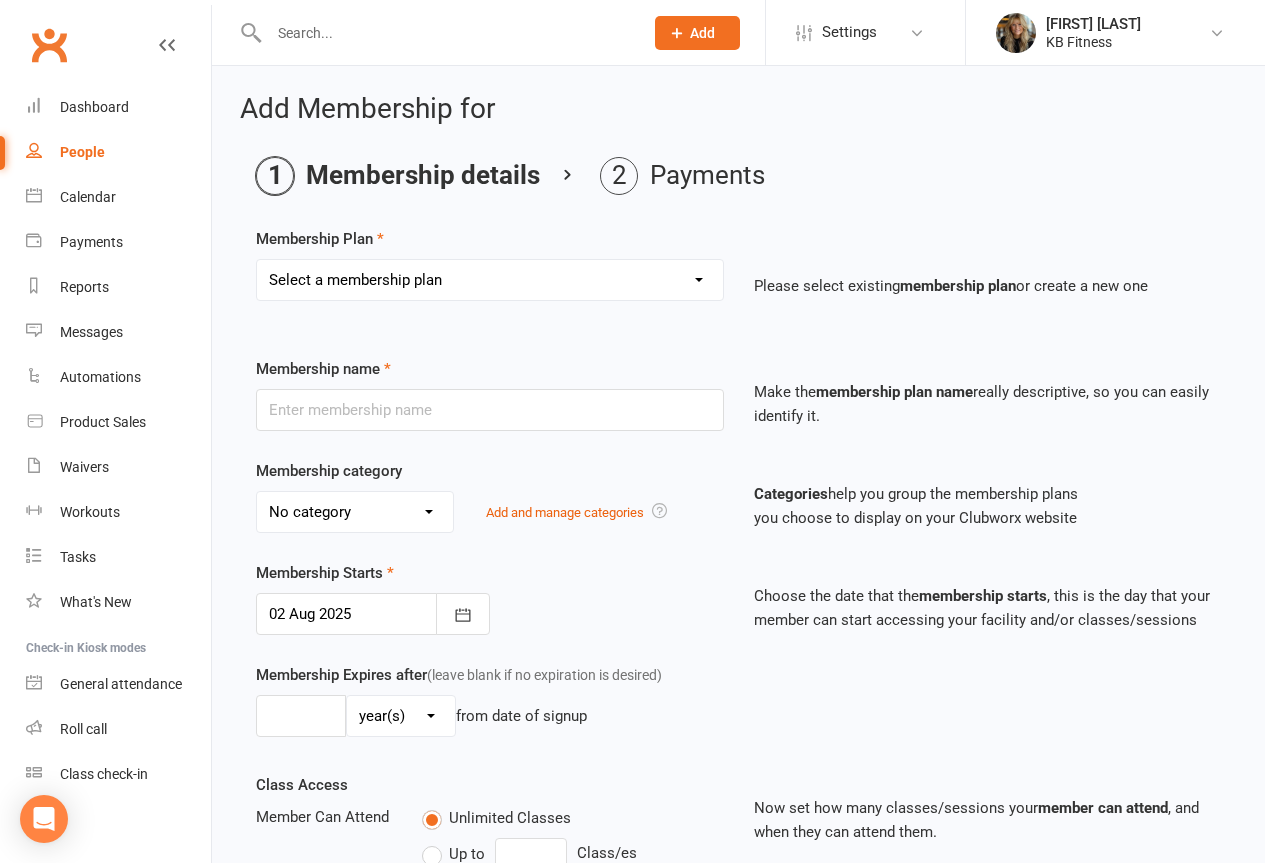 click on "Select a membership plan Create new Membership Plan [BRAND] Membership [BRAND] Membership [BRAND] Drop In Class [BRAND] Class Drop In [BRAND] Membership [BRAND] Drop In Class [BRAND] Membership [BRAND] Gift Card [BRAND] Membership [BRAND] Rental Yoga Drop-In [BRAND] Membership ( [NUMBER] class a week) All Access [BRAND] Membership [BRAND] [NUMBER] Day Detox Program [BRAND] Basic" at bounding box center (490, 280) 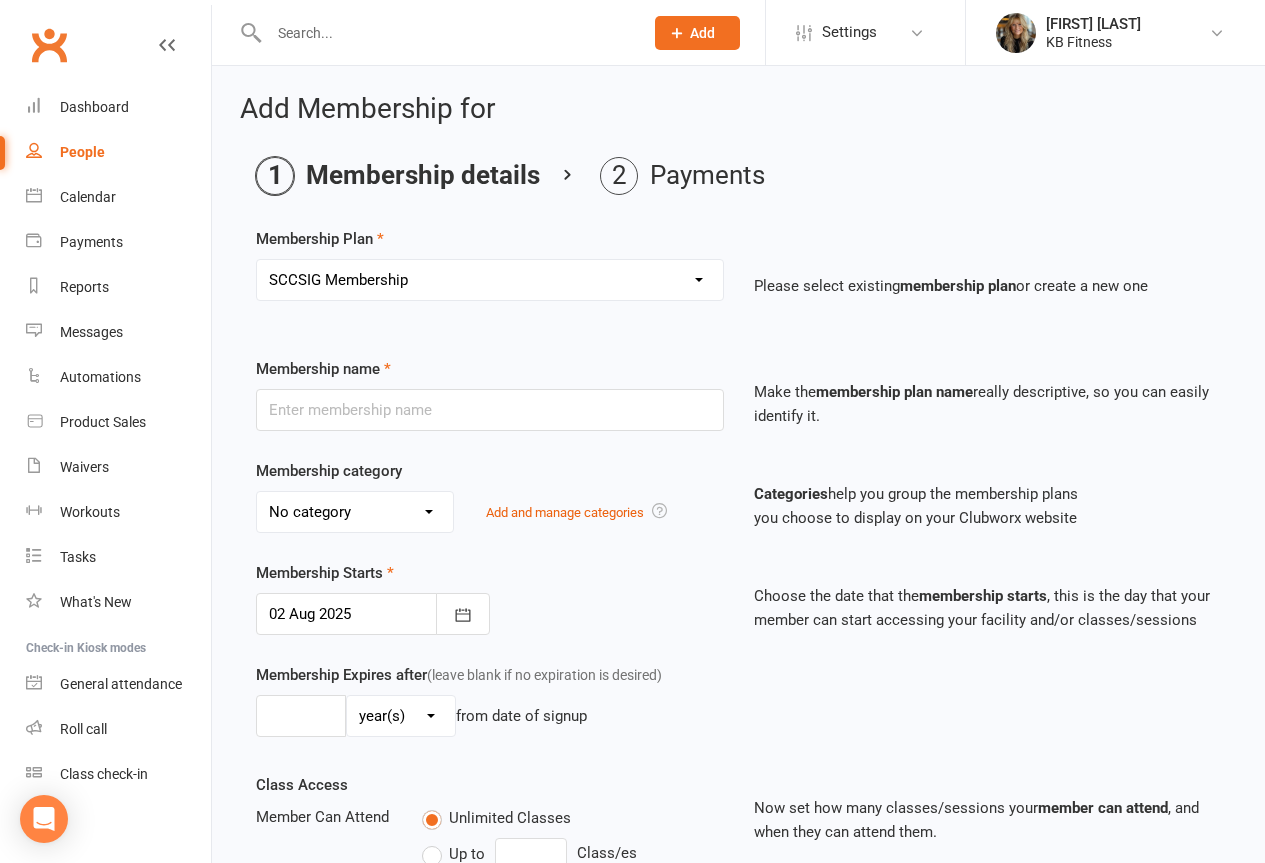 click on "Select a membership plan Create new Membership Plan [BRAND] Membership [BRAND] Membership [BRAND] Drop In Class [BRAND] Class Drop In [BRAND] Membership [BRAND] Drop In Class [BRAND] Membership [BRAND] Gift Card [BRAND] Membership [BRAND] Rental Yoga Drop-In [BRAND] Membership ( [NUMBER] class a week) All Access [BRAND] Membership [BRAND] [NUMBER] Day Detox Program [BRAND] Basic" at bounding box center (490, 280) 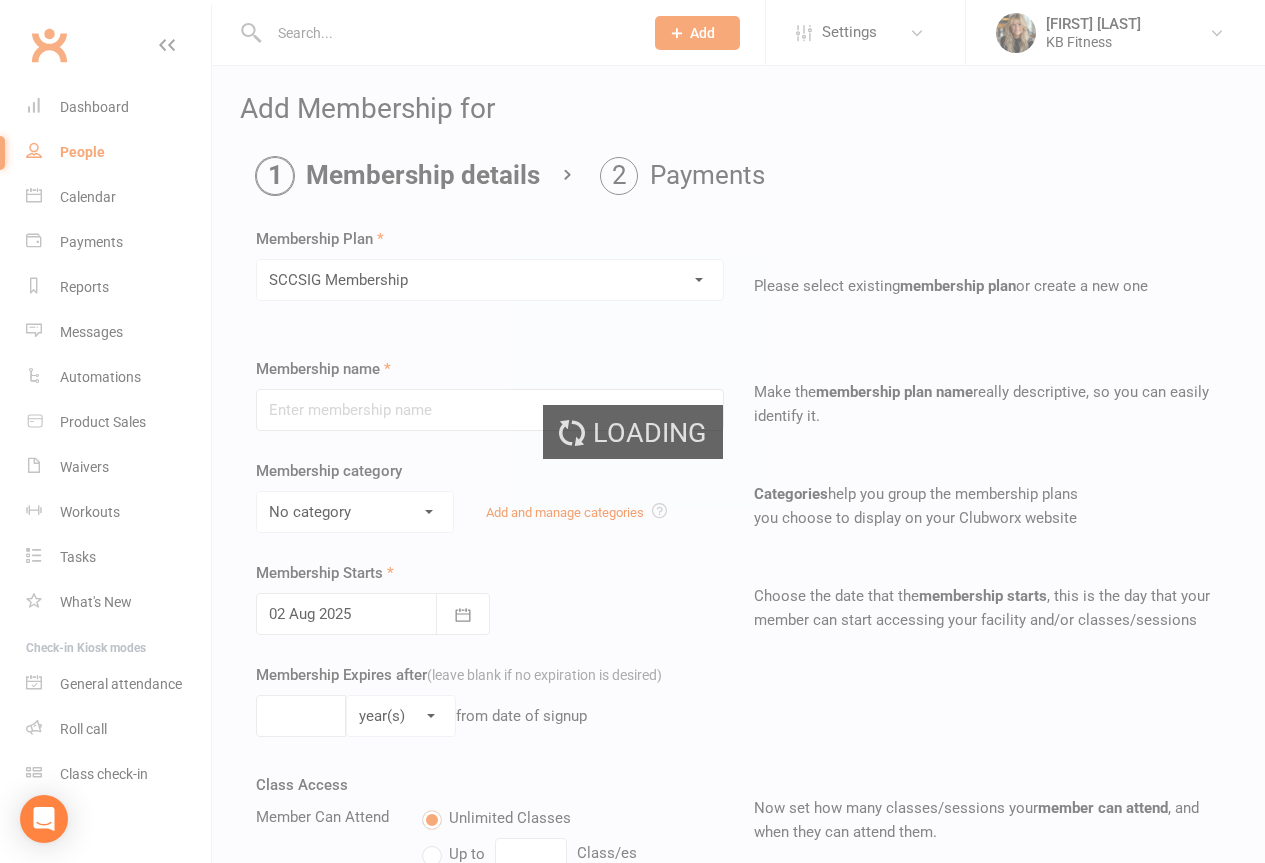 type on "SCCSIG Membership" 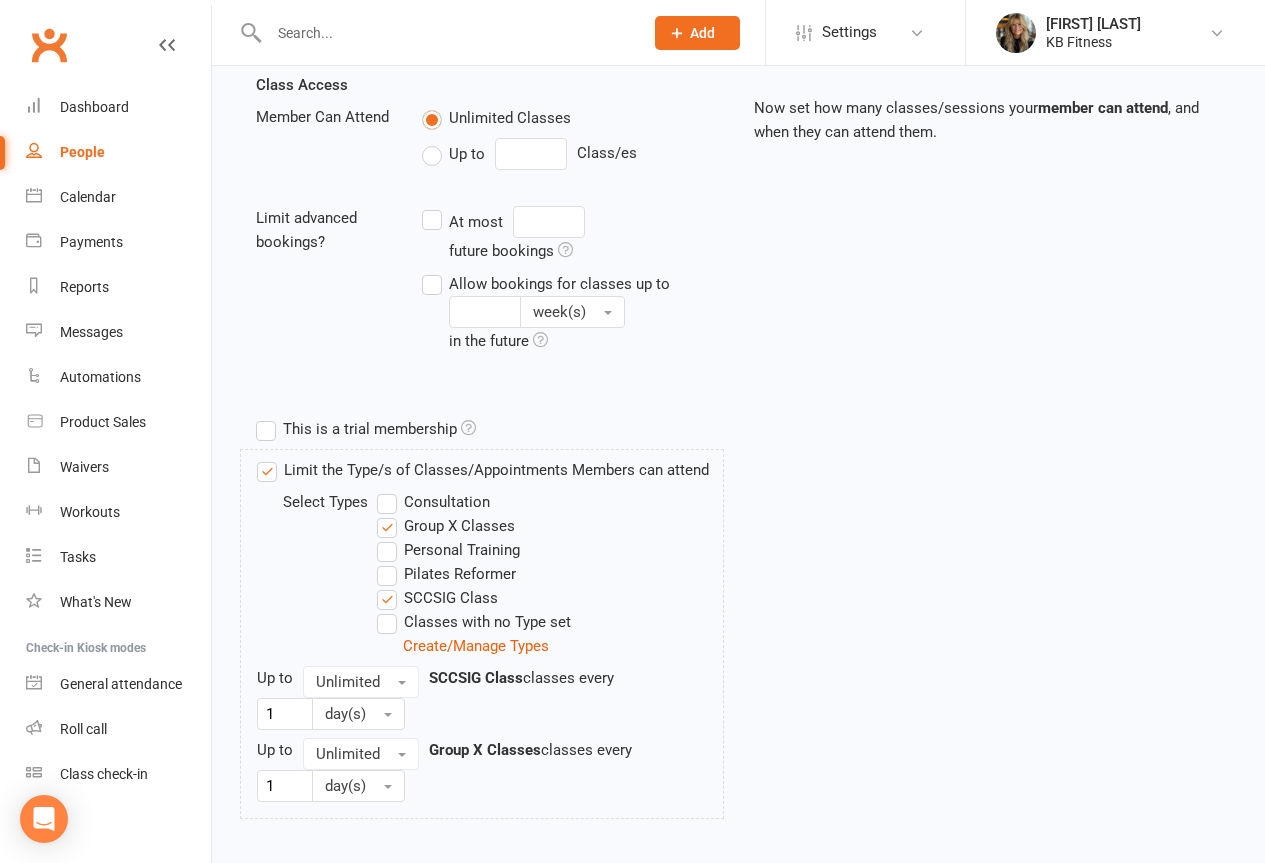 scroll, scrollTop: 804, scrollLeft: 0, axis: vertical 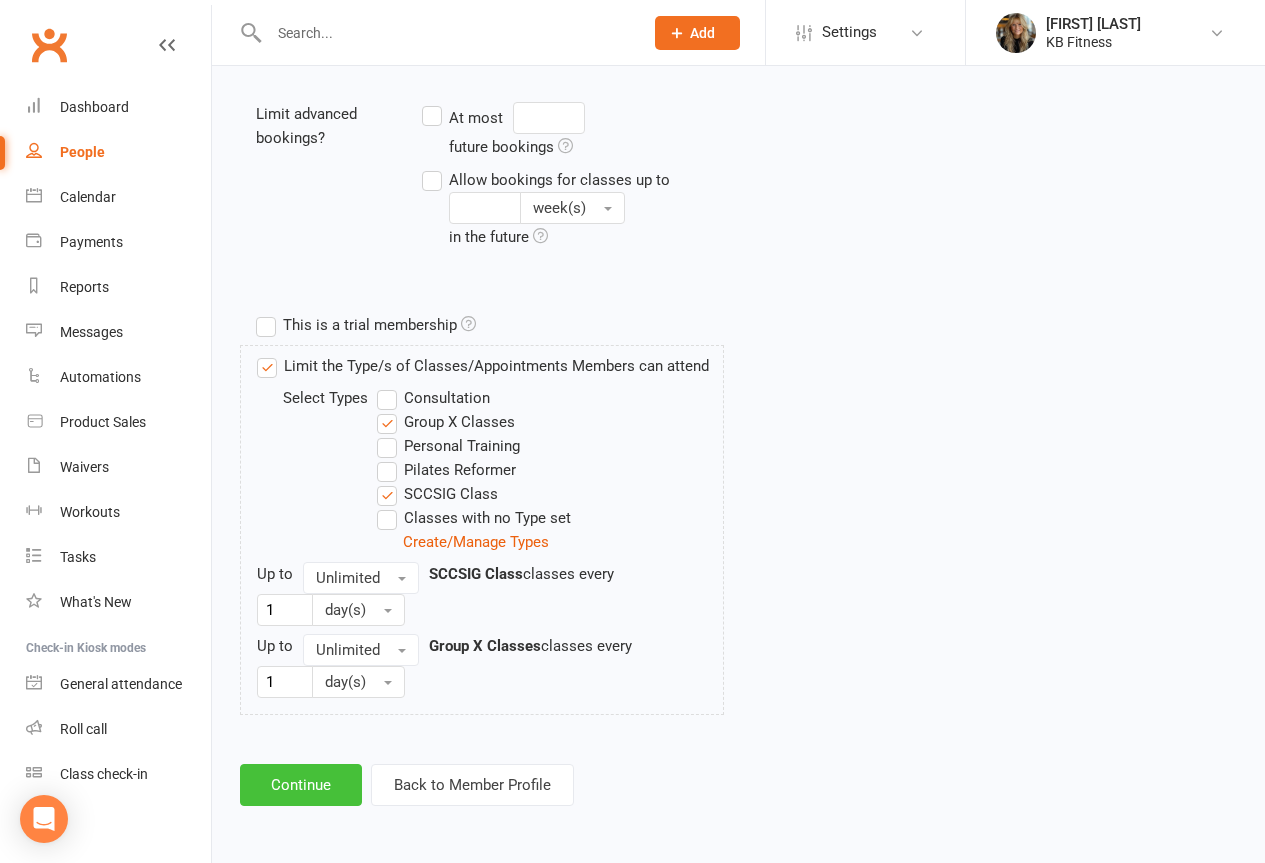 click on "Continue" at bounding box center [301, 785] 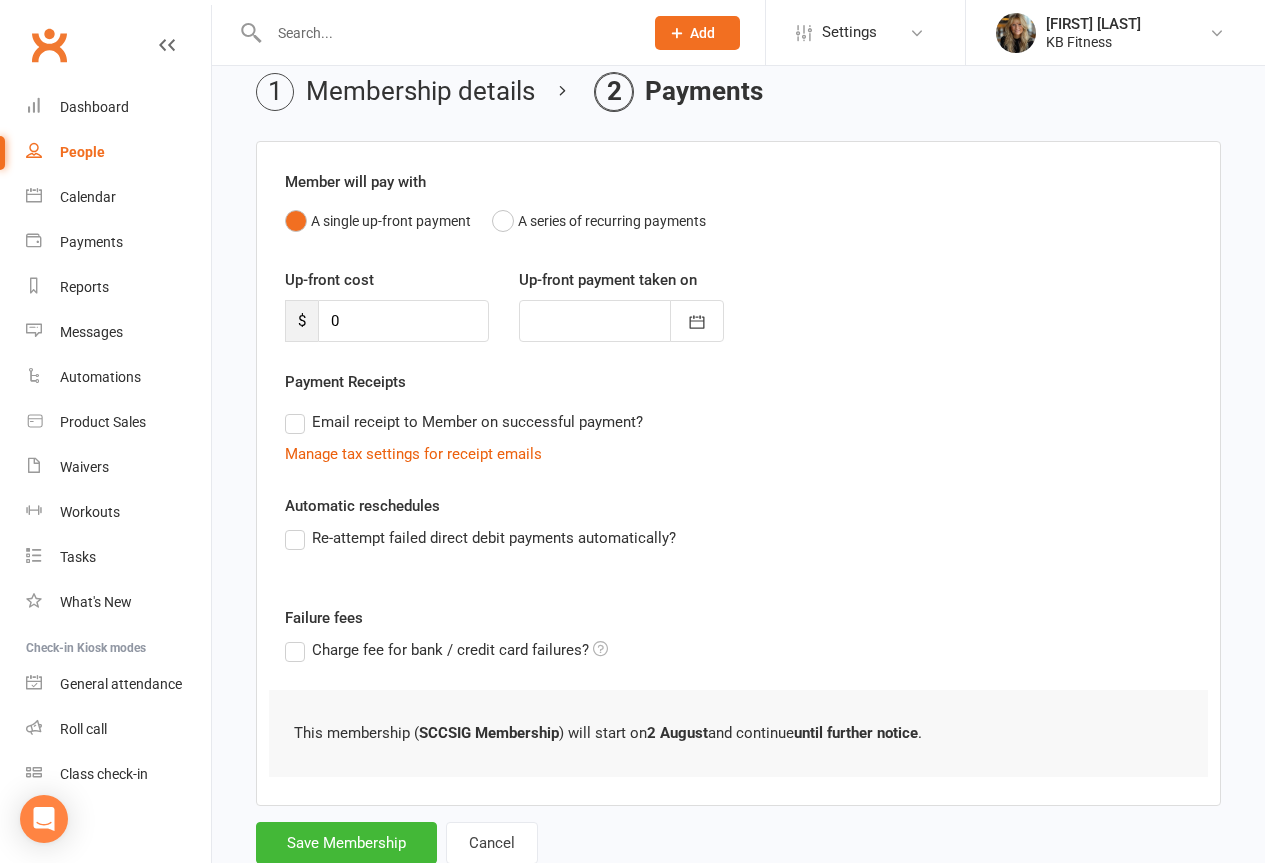 scroll, scrollTop: 146, scrollLeft: 0, axis: vertical 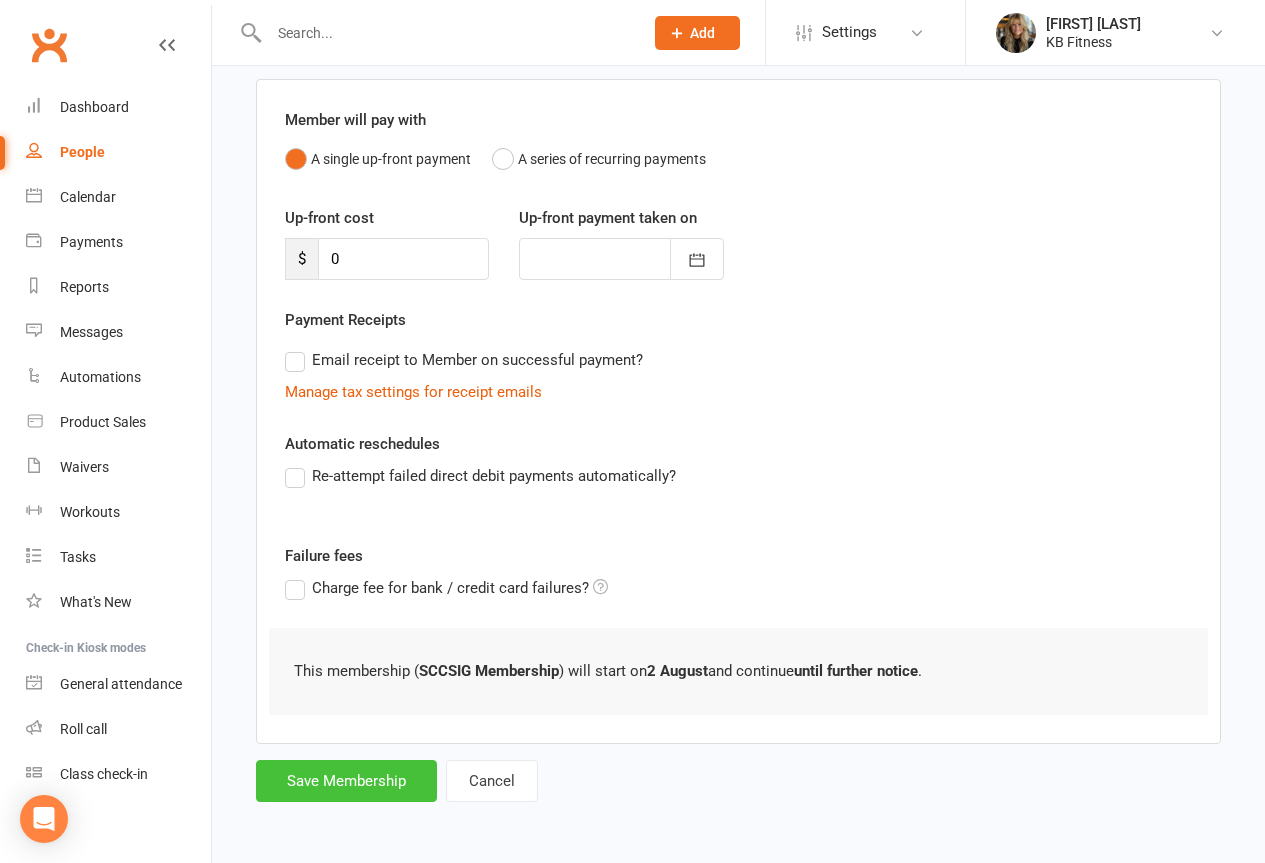 click on "Save Membership" at bounding box center [346, 781] 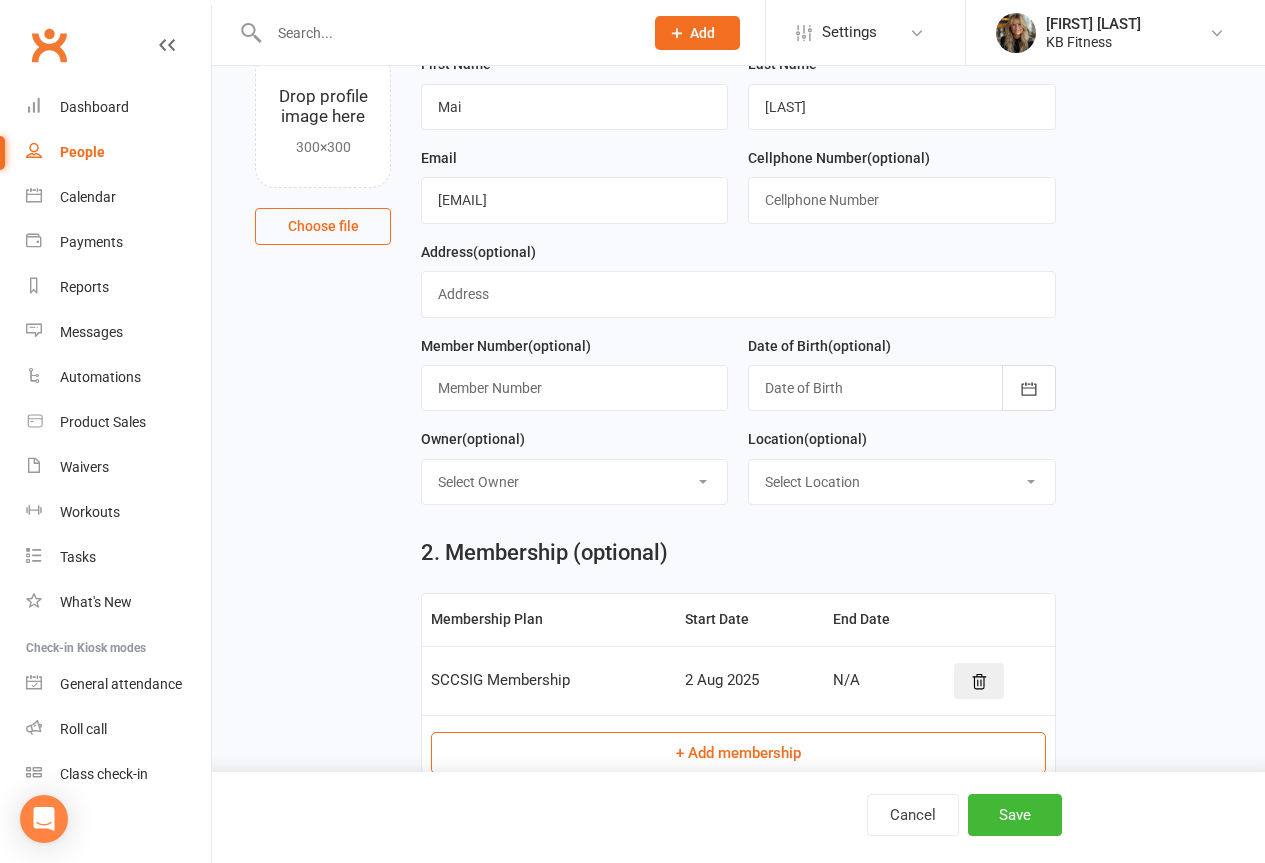 scroll, scrollTop: 672, scrollLeft: 0, axis: vertical 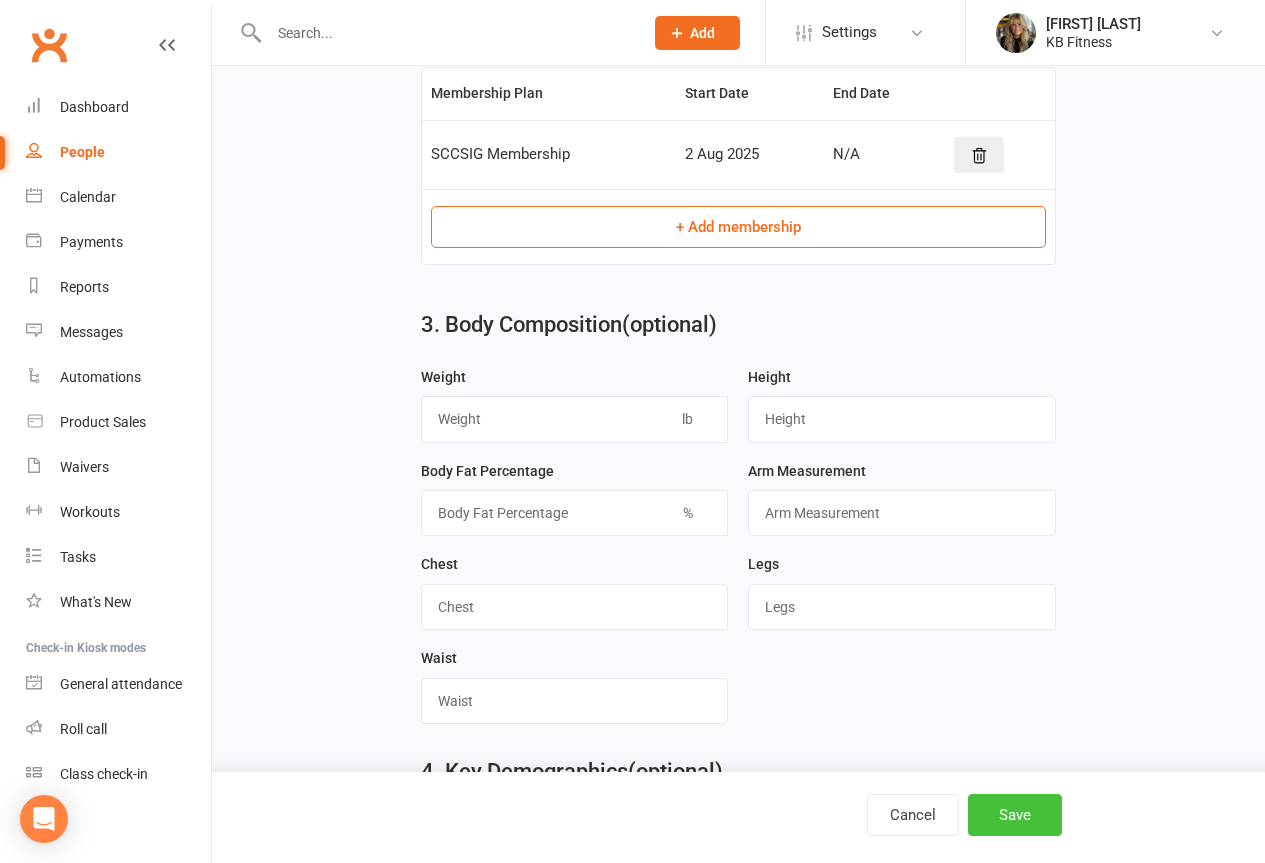 click on "Save" at bounding box center [1015, 815] 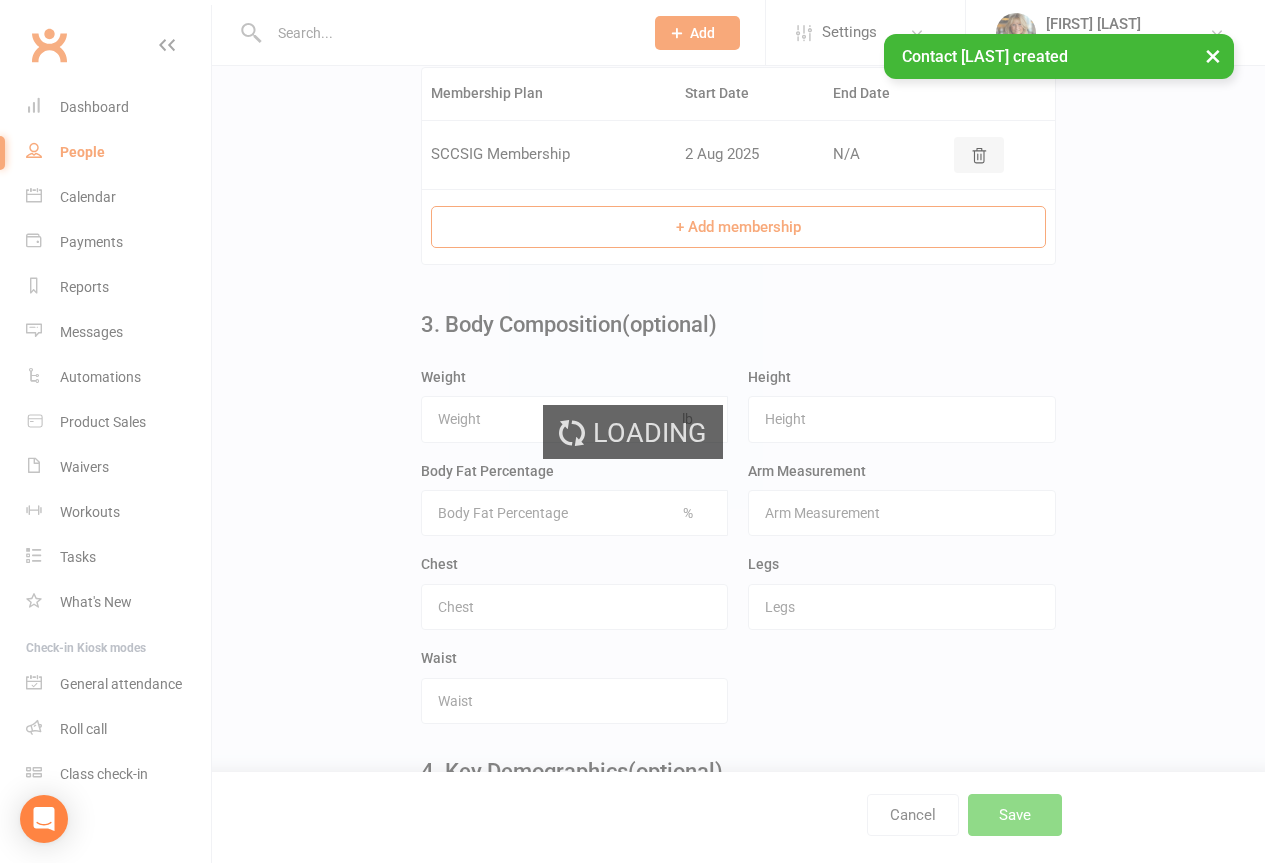 scroll, scrollTop: 0, scrollLeft: 0, axis: both 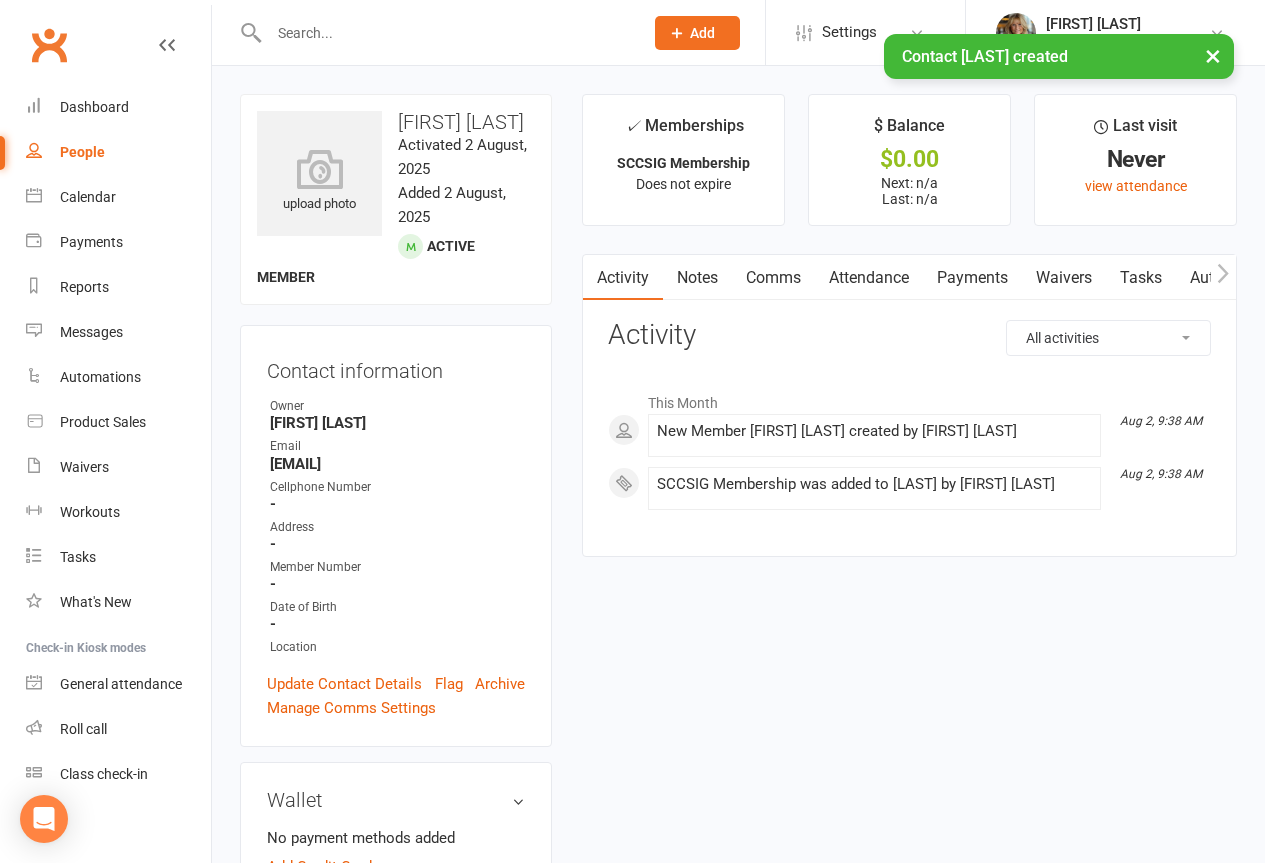 click on "Comms" at bounding box center (773, 278) 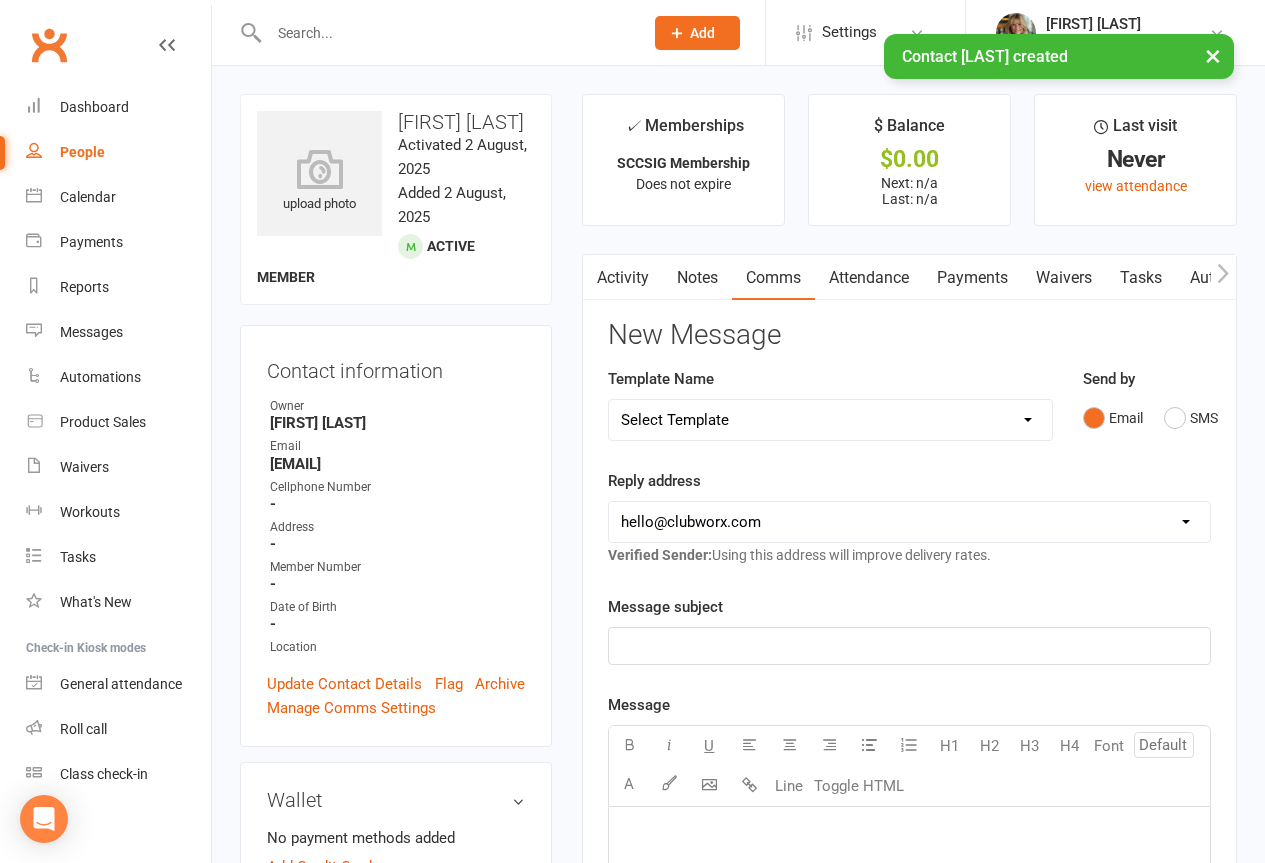 click on "Select Template [EMAIL] [PRODUCT] [EMAIL] [PRODUCT] [SMS] [PRODUCT] [SMS] [PRODUCT] [EMAIL] [PRODUCT] [EMAIL] [PRODUCT] [EMAIL] [PRODUCT]" at bounding box center [830, 420] 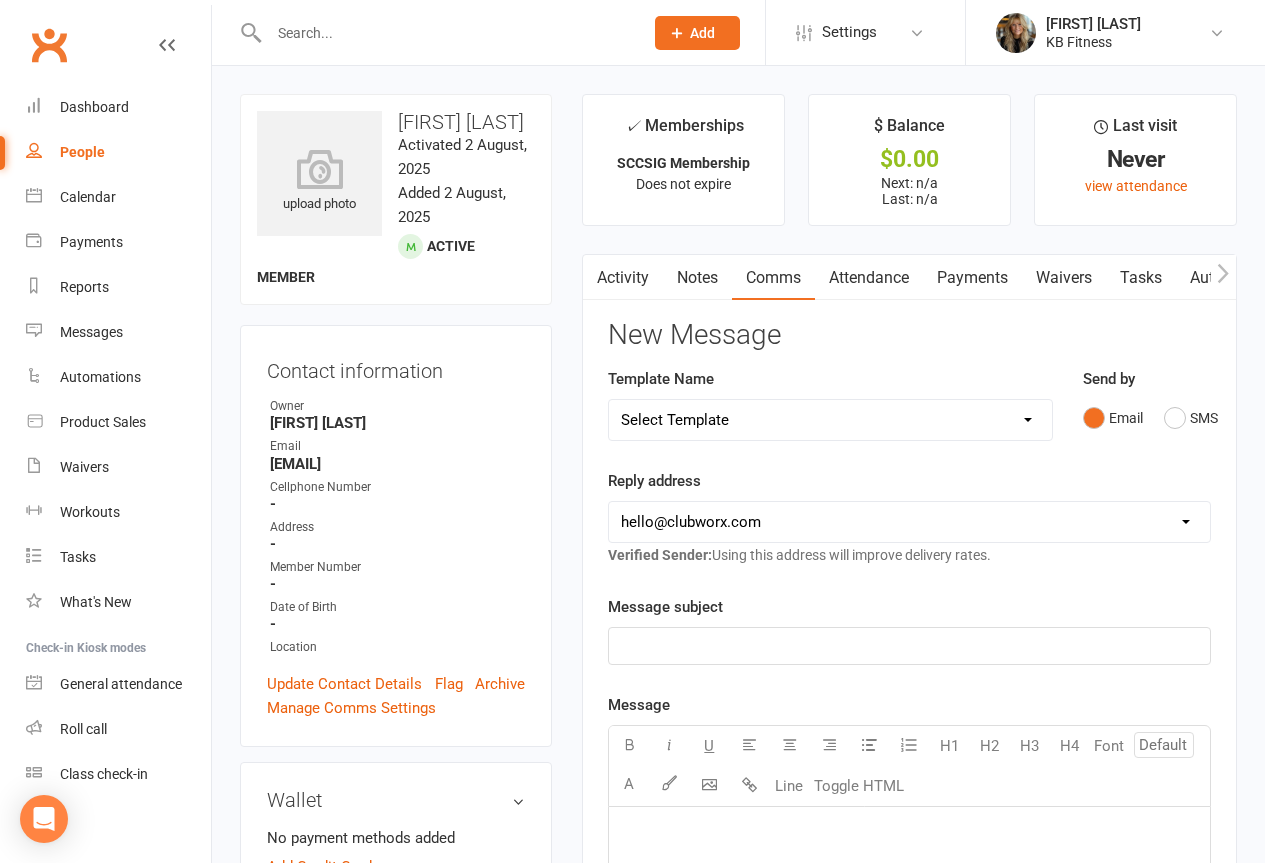 select on "7" 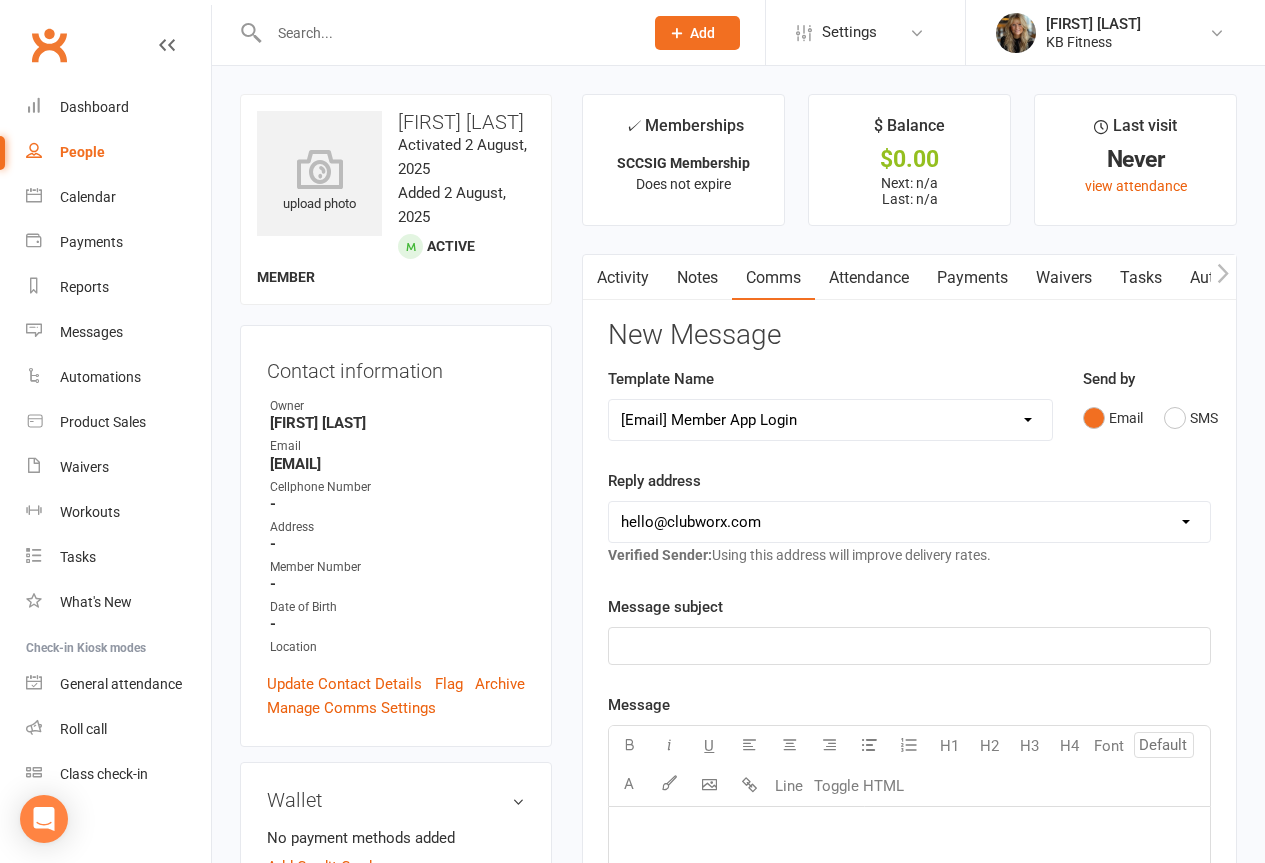 click on "Select Template [EMAIL] [PRODUCT] [EMAIL] [PRODUCT] [SMS] [PRODUCT] [SMS] [PRODUCT] [EMAIL] [PRODUCT] [EMAIL] [PRODUCT] [EMAIL] [PRODUCT]" at bounding box center (830, 420) 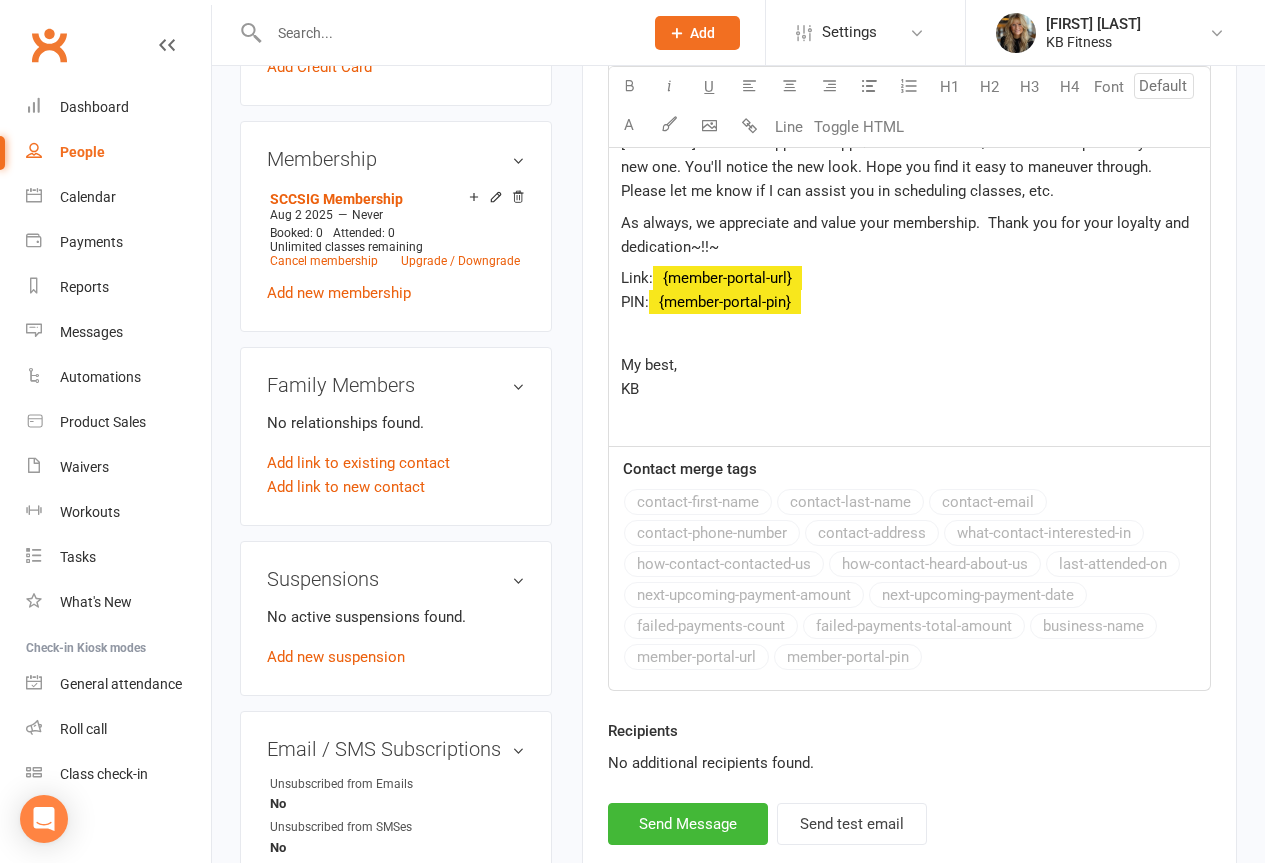 scroll, scrollTop: 1300, scrollLeft: 0, axis: vertical 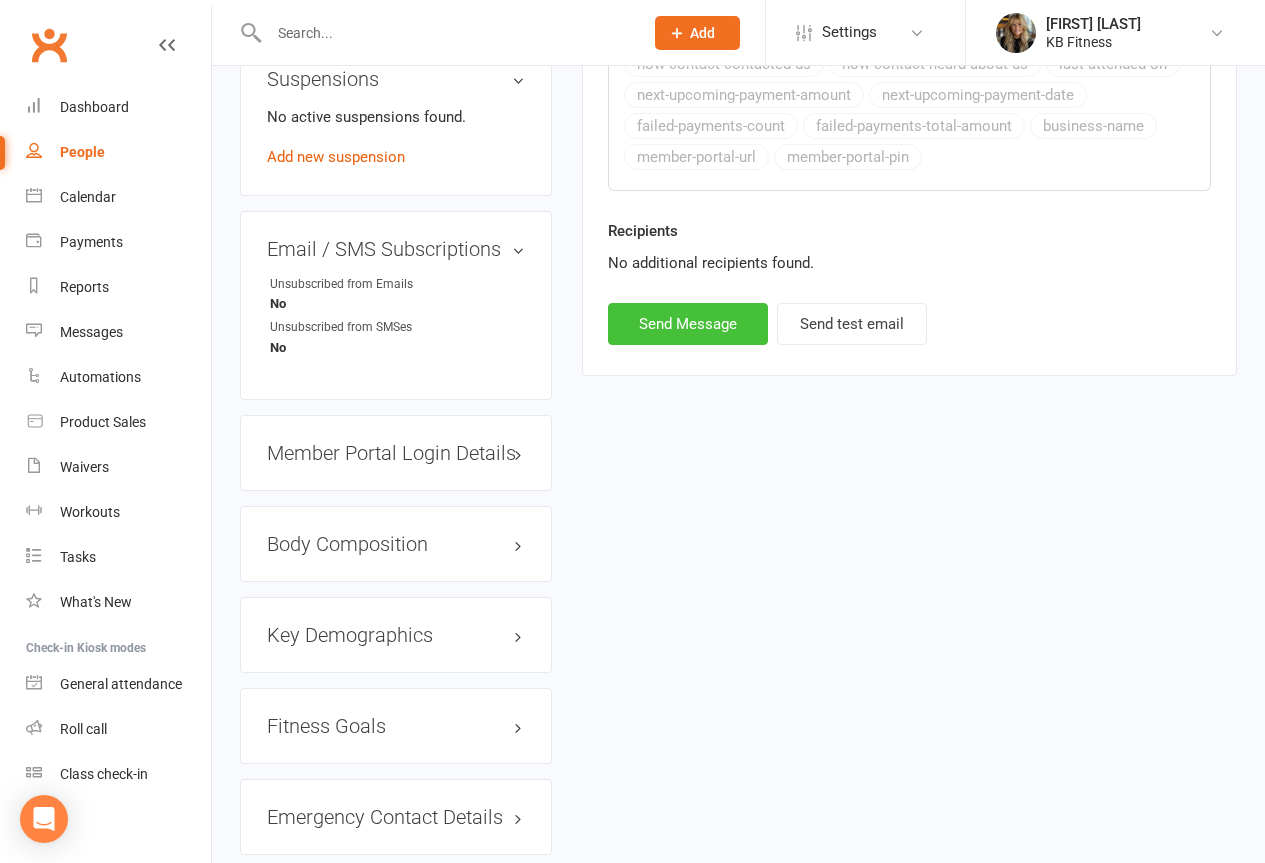 click on "Send Message" at bounding box center [688, 324] 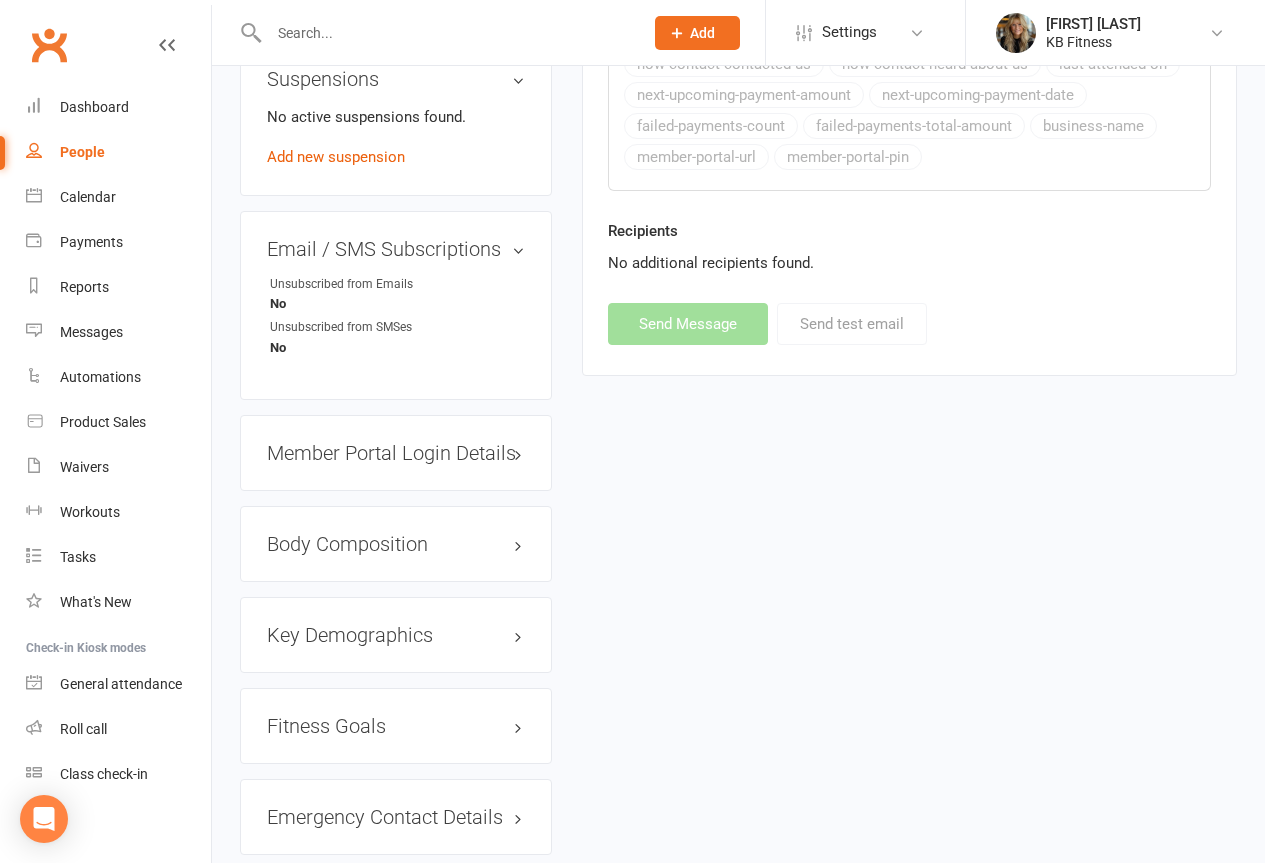 select 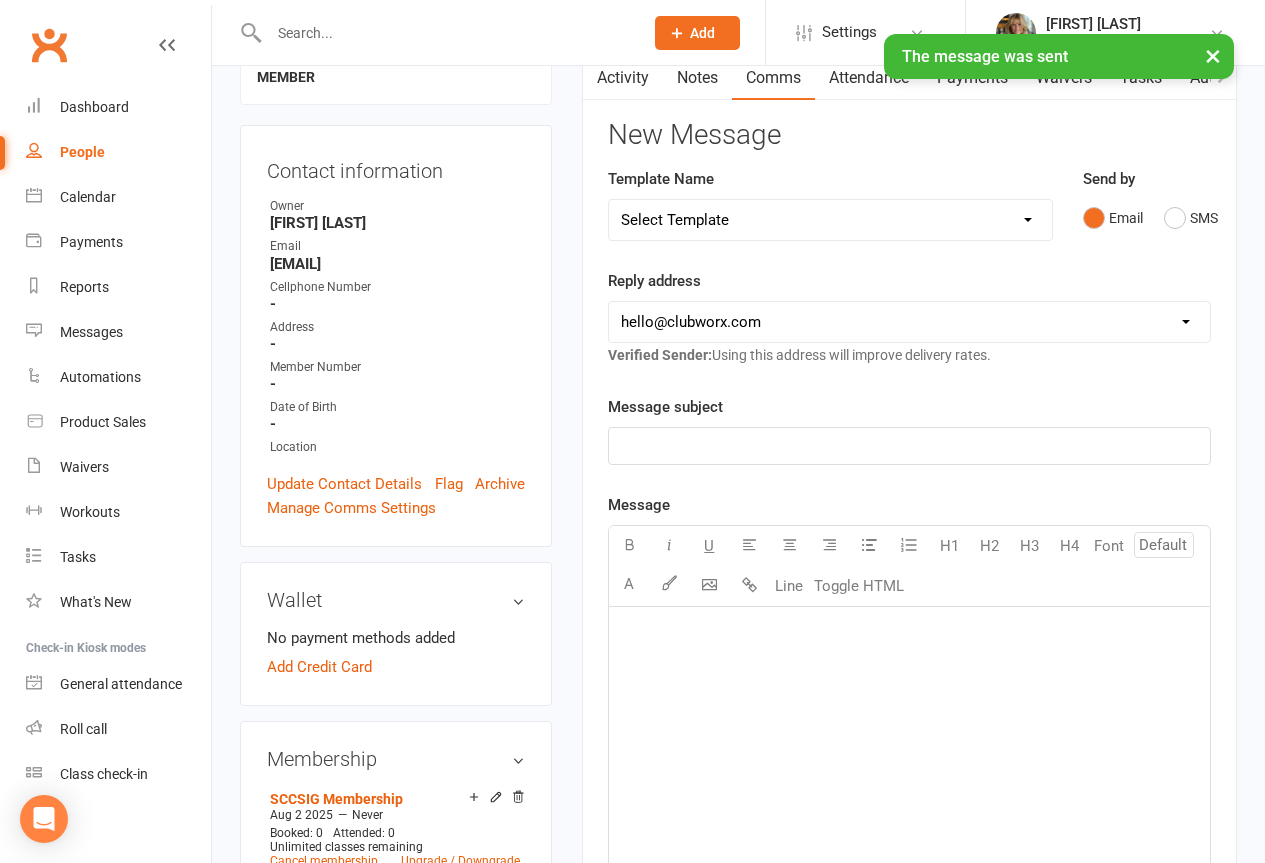 scroll, scrollTop: 0, scrollLeft: 0, axis: both 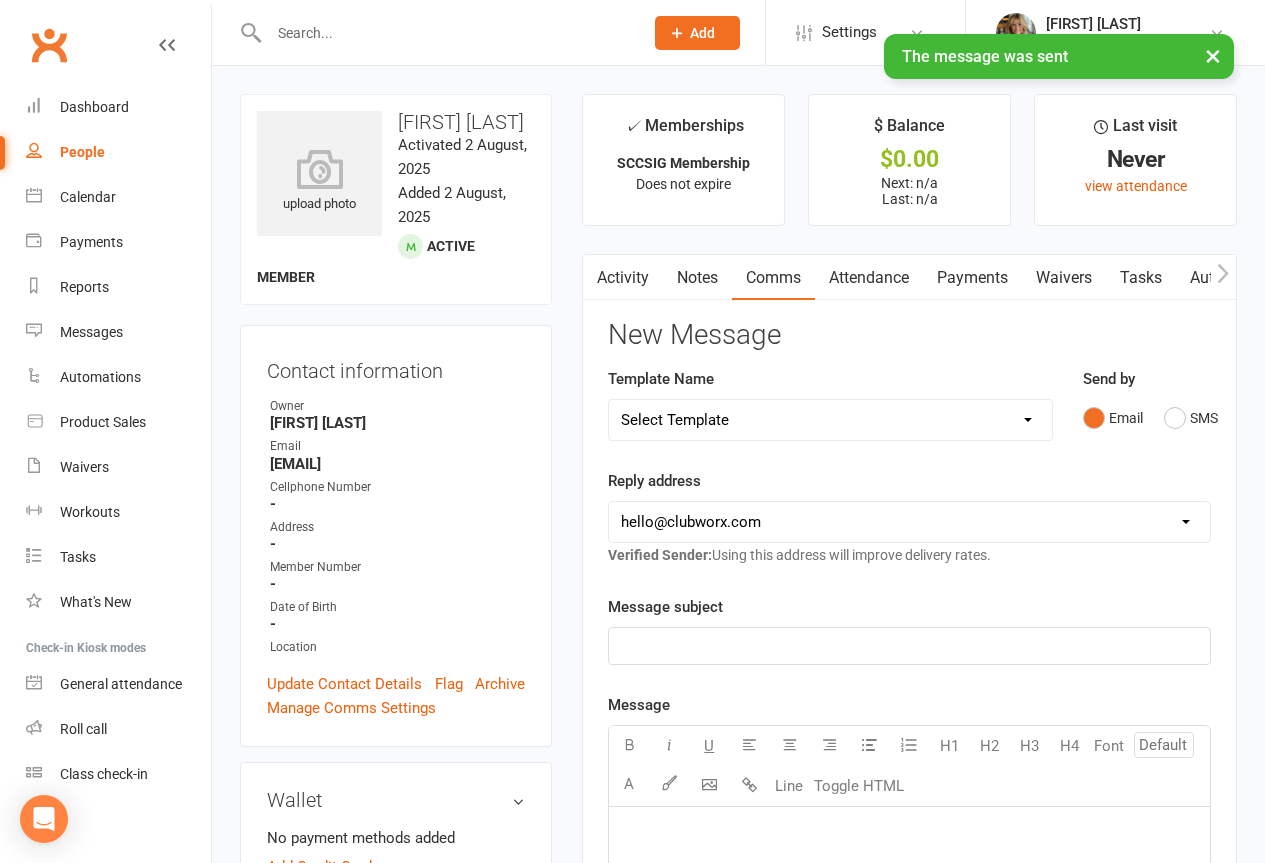 click on "Waivers" at bounding box center (1064, 278) 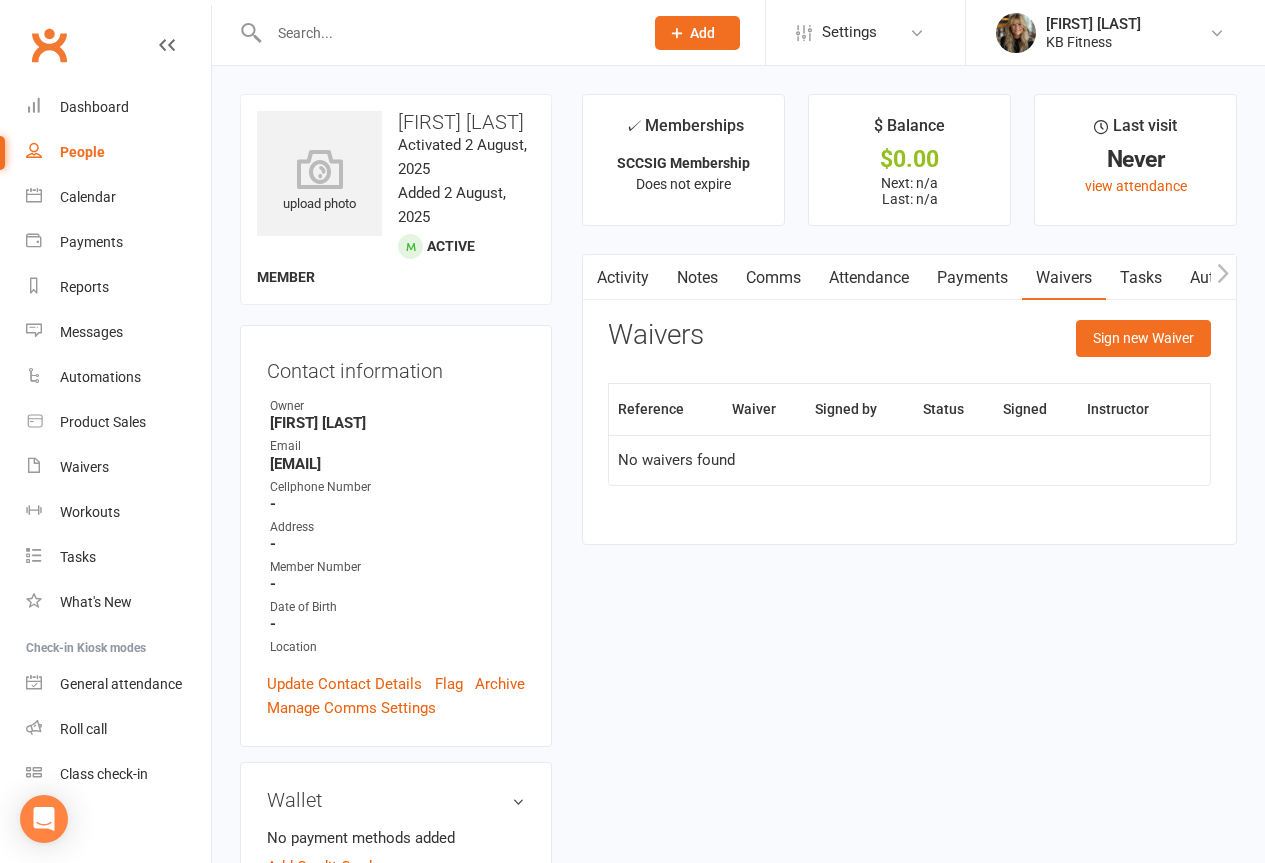 click on "Waiver" at bounding box center [765, 409] 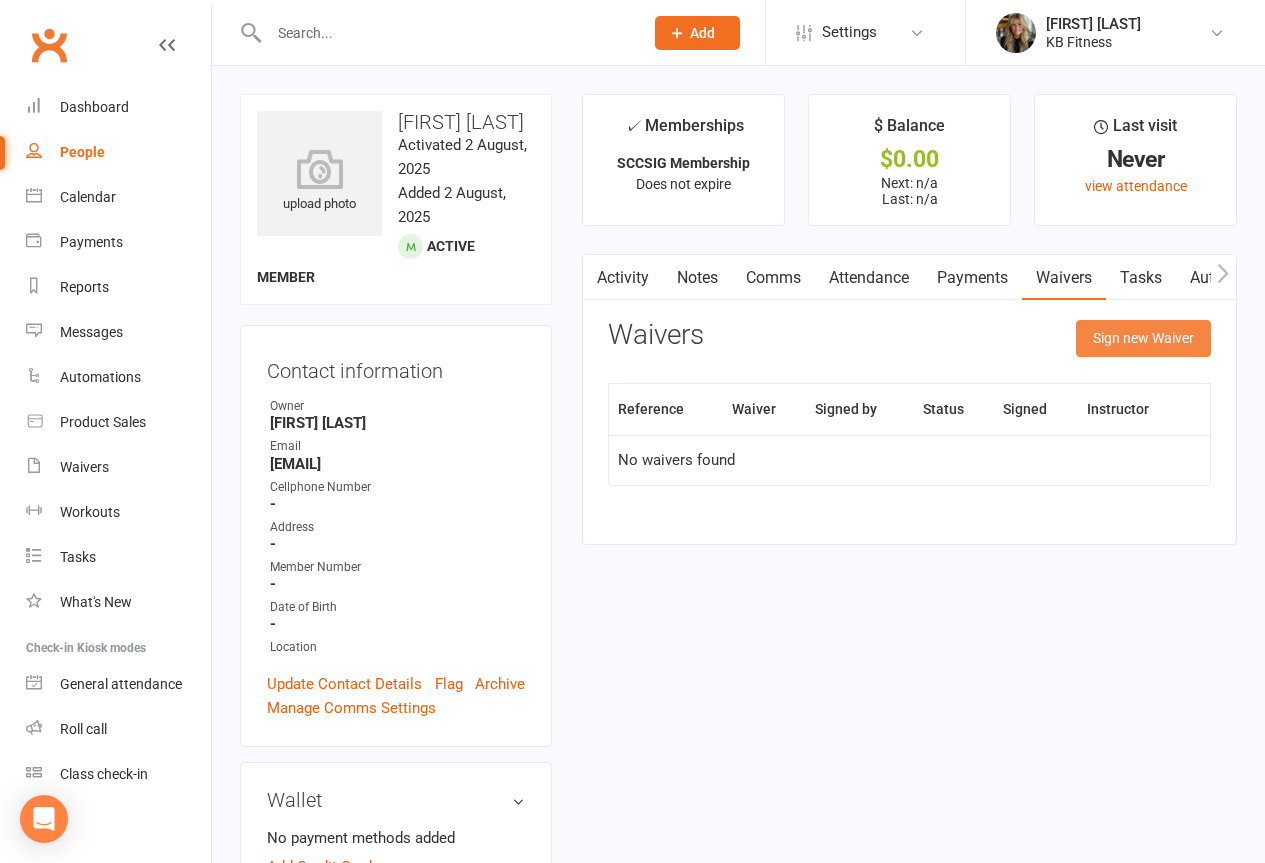 click on "Sign new Waiver" at bounding box center [1143, 338] 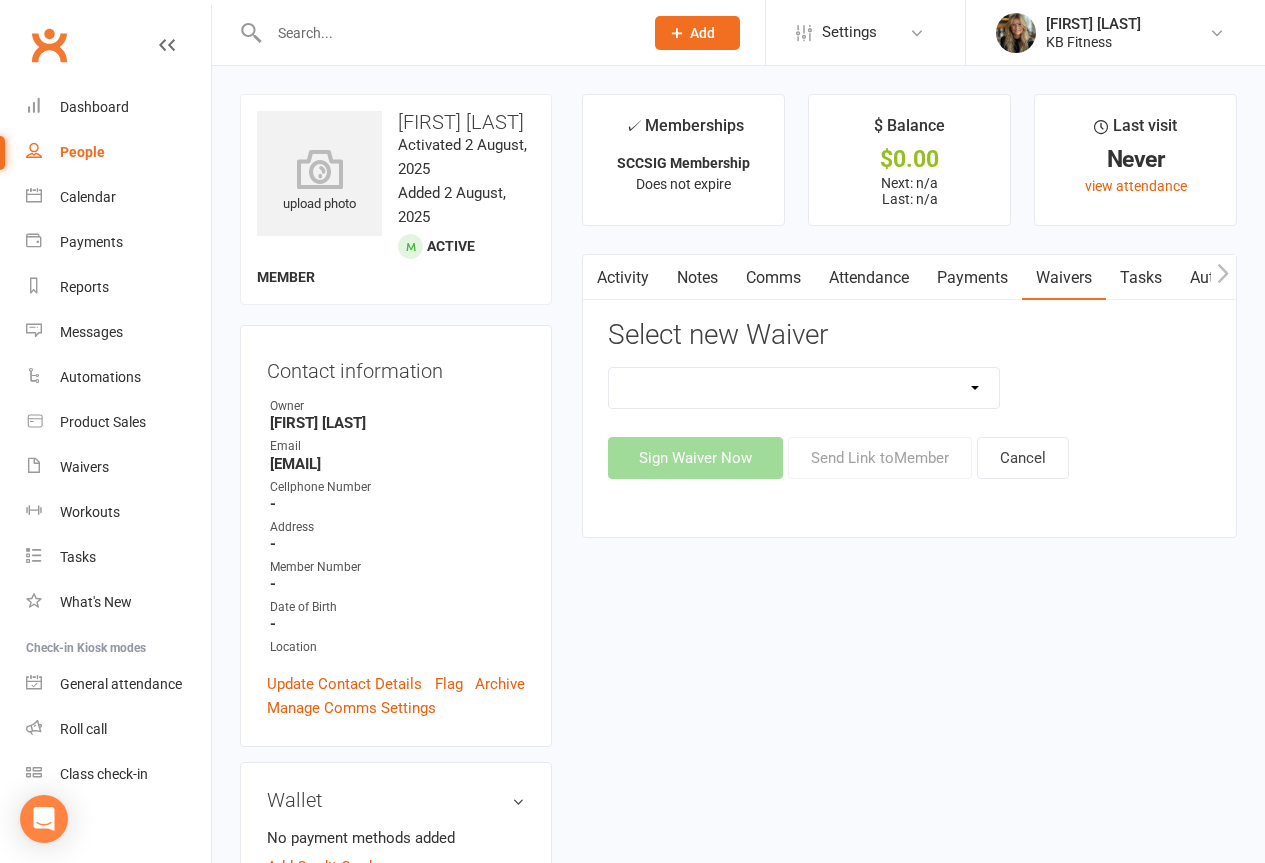 click on "Credit Card Update Free Trial Liability Waiver Kb Fitness Member Liability Waiver Kb Fitness Parent/Guardian Waiver Kb Fitness Sccsig Member Liability Waiver Pfu America, Inc. Waiver" at bounding box center [804, 388] 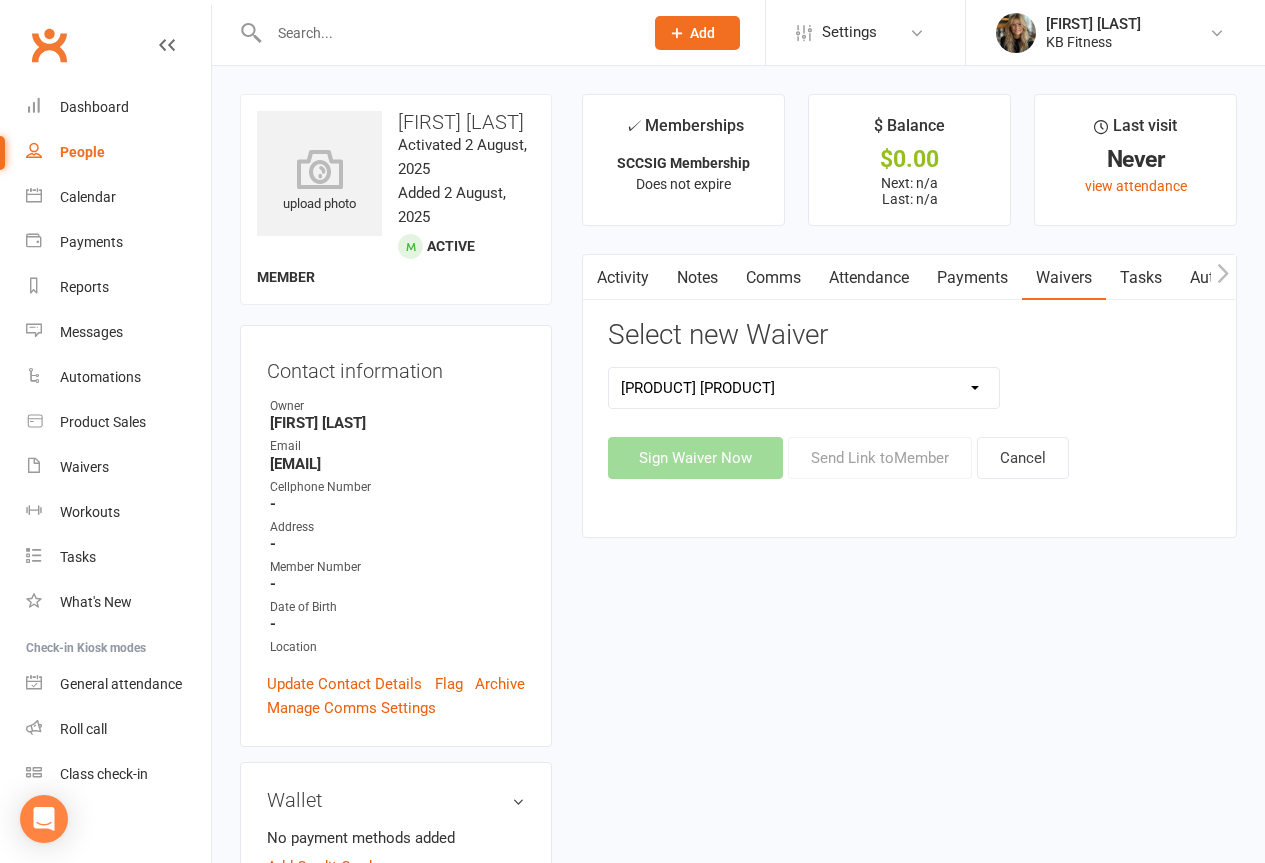 click on "Credit Card Update Free Trial Liability Waiver Kb Fitness Member Liability Waiver Kb Fitness Parent/Guardian Waiver Kb Fitness Sccsig Member Liability Waiver Pfu America, Inc. Waiver" at bounding box center [804, 388] 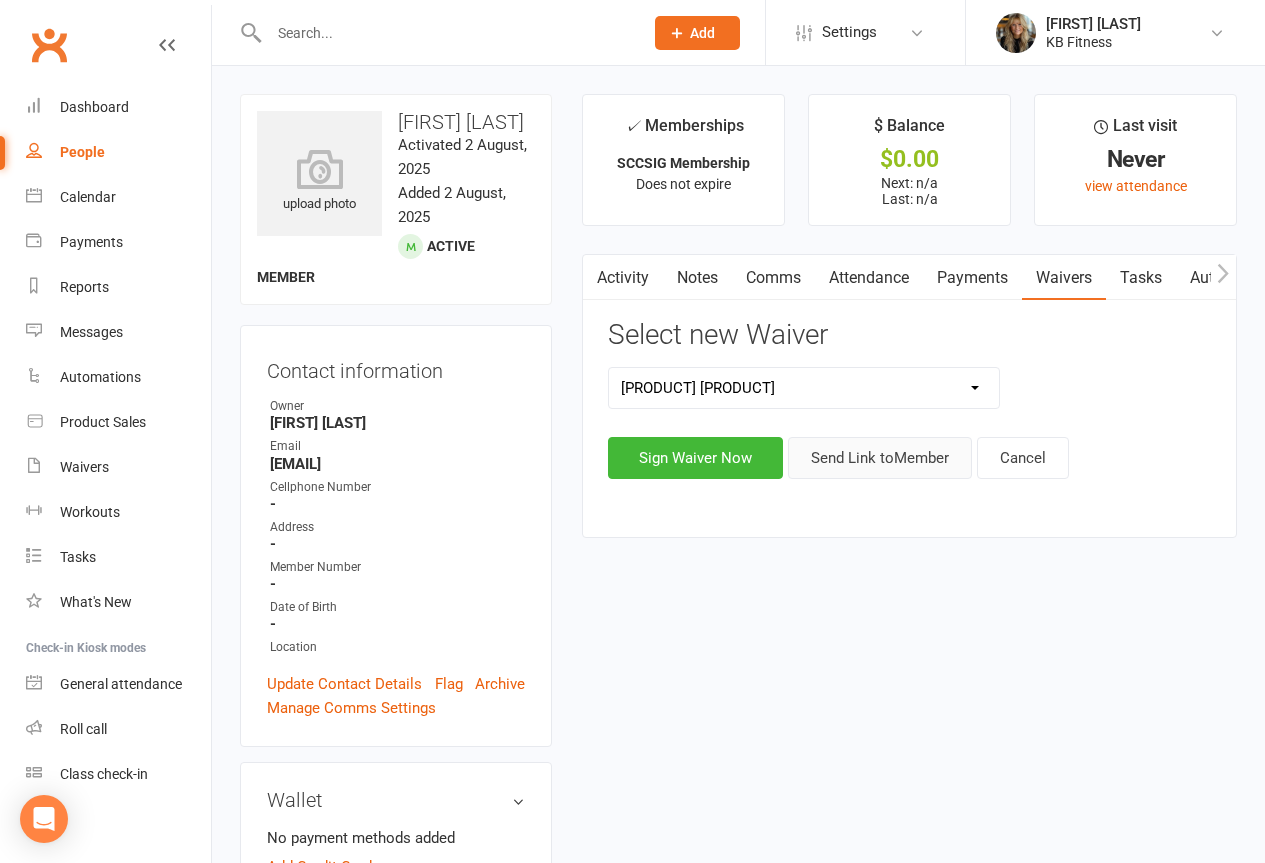 click on "Send Link to  Member" at bounding box center (880, 458) 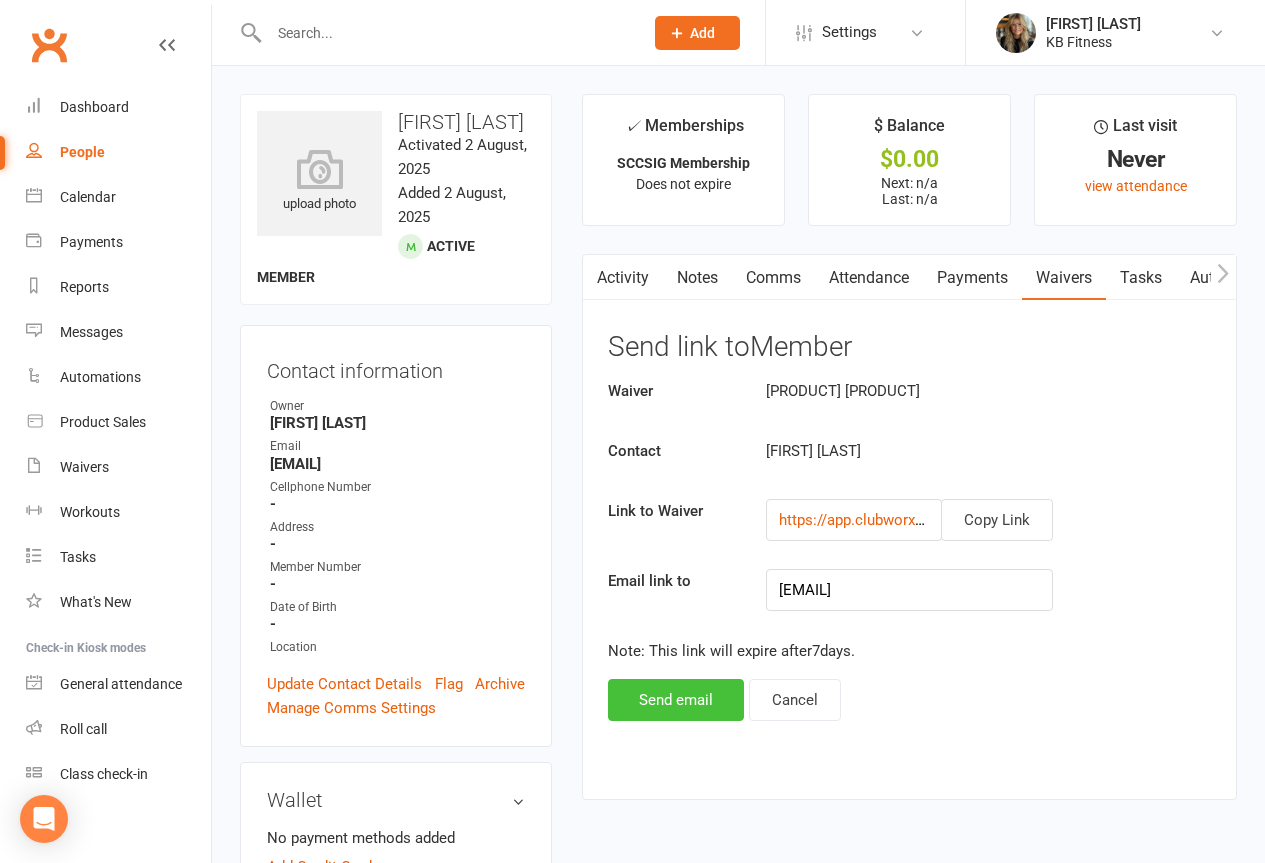 click on "Send email" at bounding box center (676, 700) 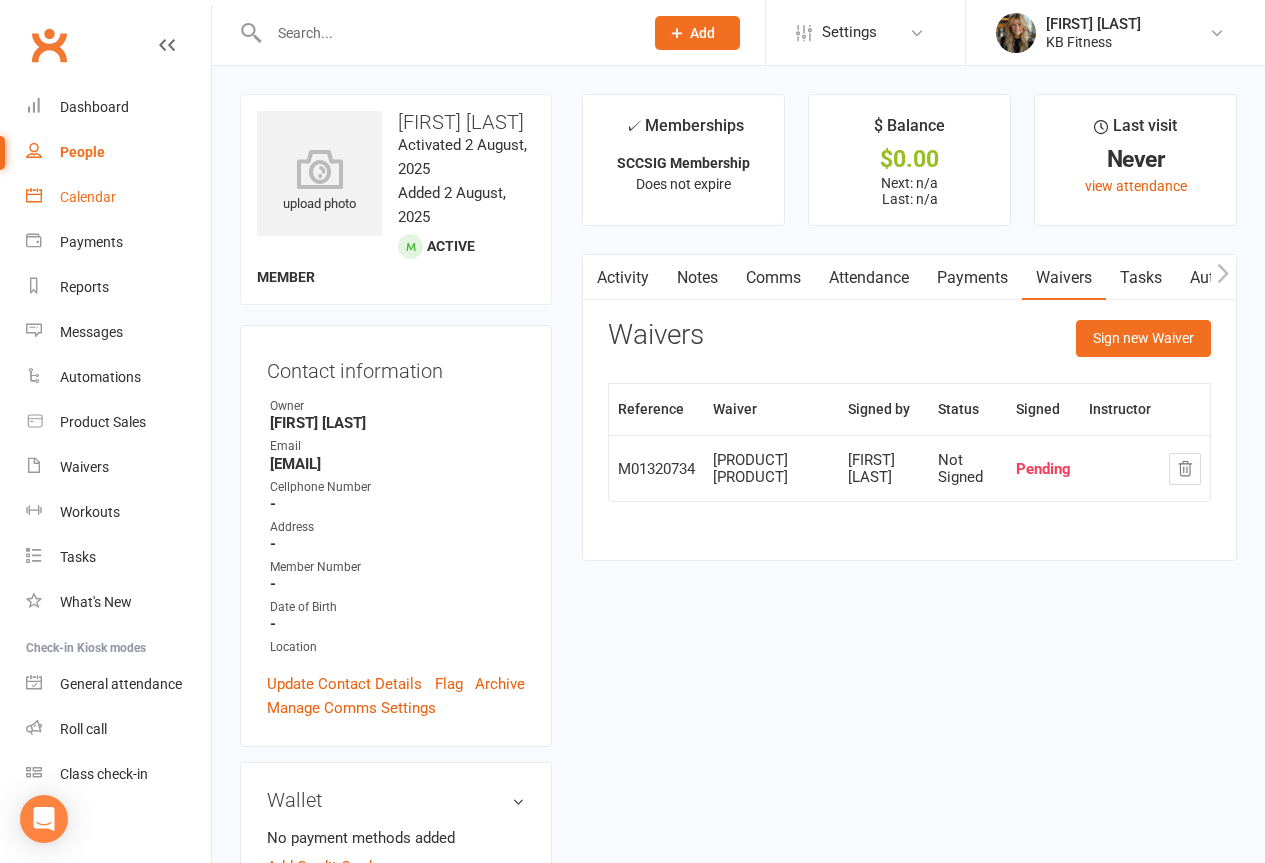click on "Calendar" at bounding box center (88, 197) 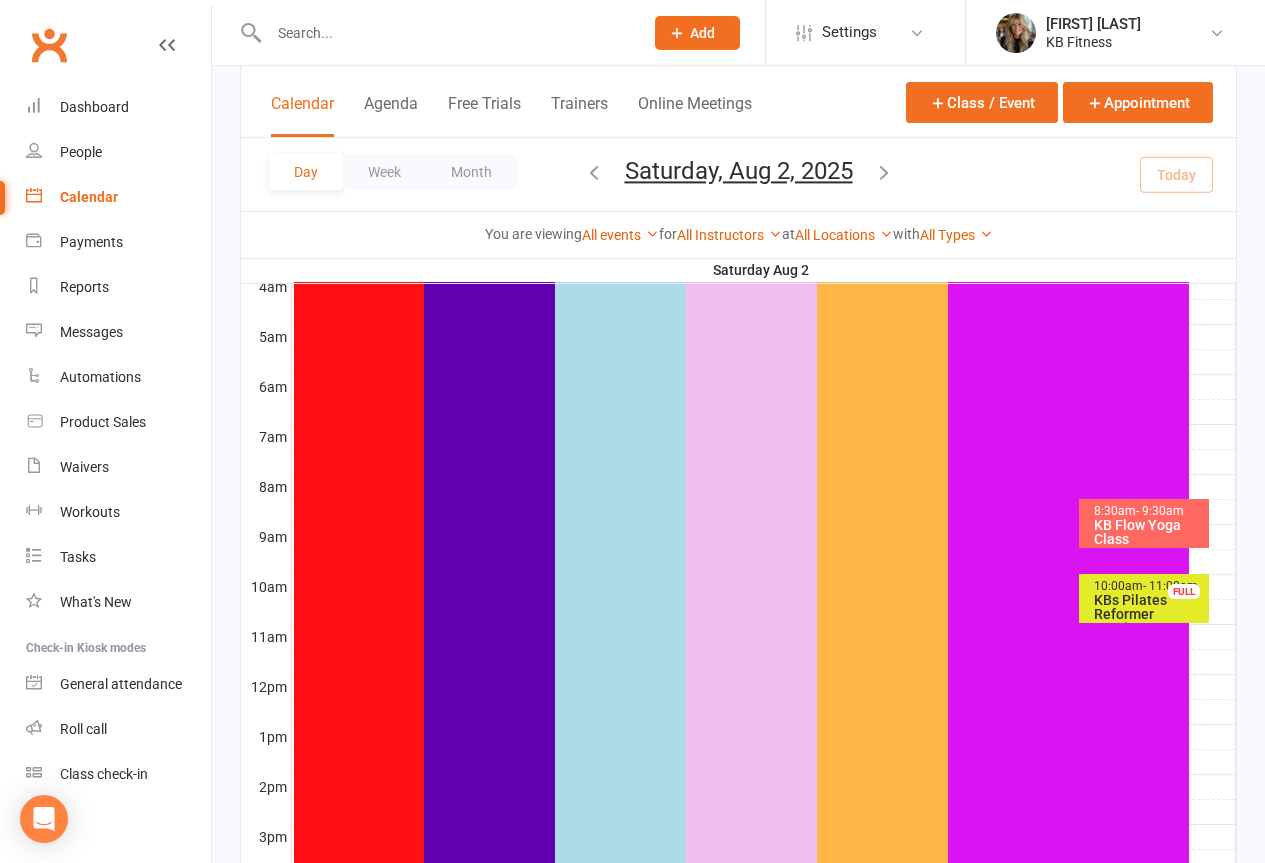 scroll, scrollTop: 400, scrollLeft: 0, axis: vertical 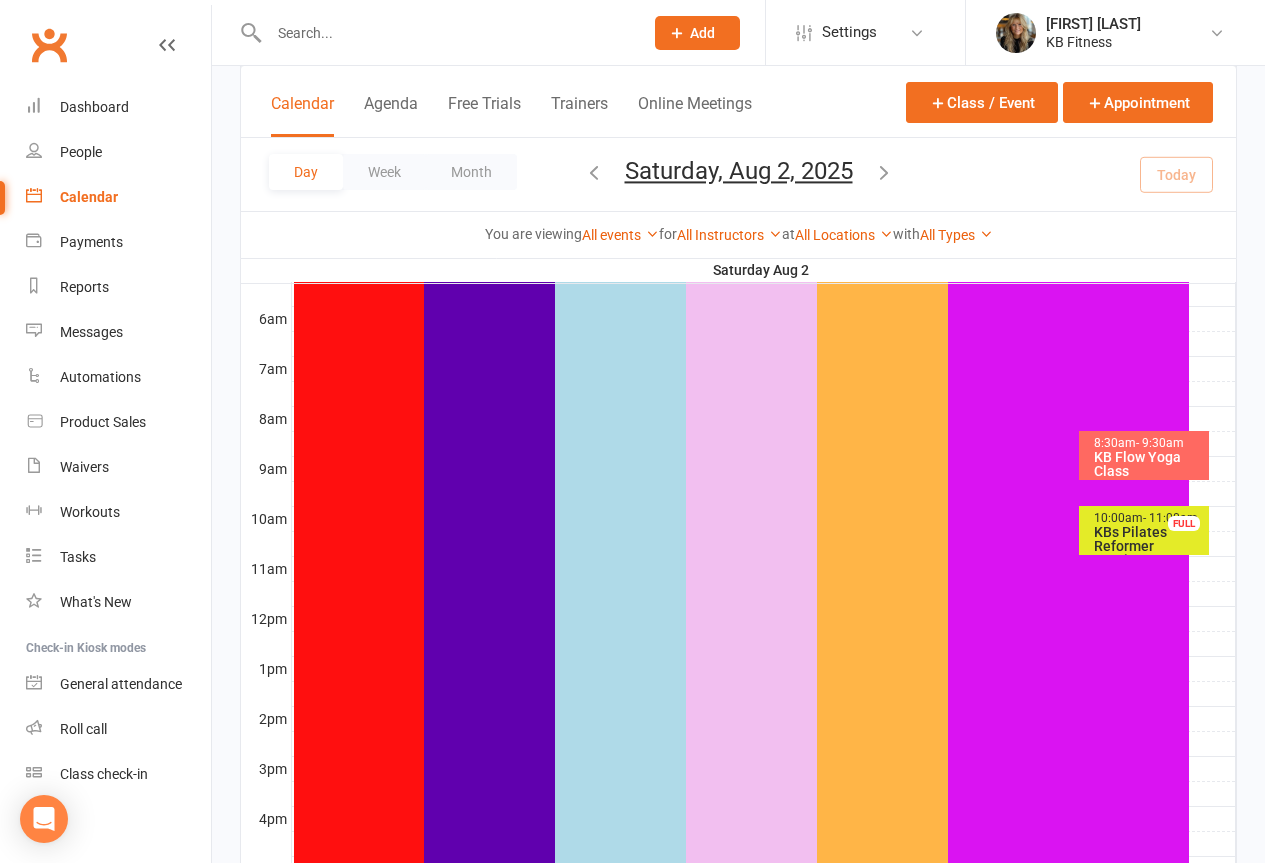 click on "KBs Pilates Reformer Session" at bounding box center (1149, 546) 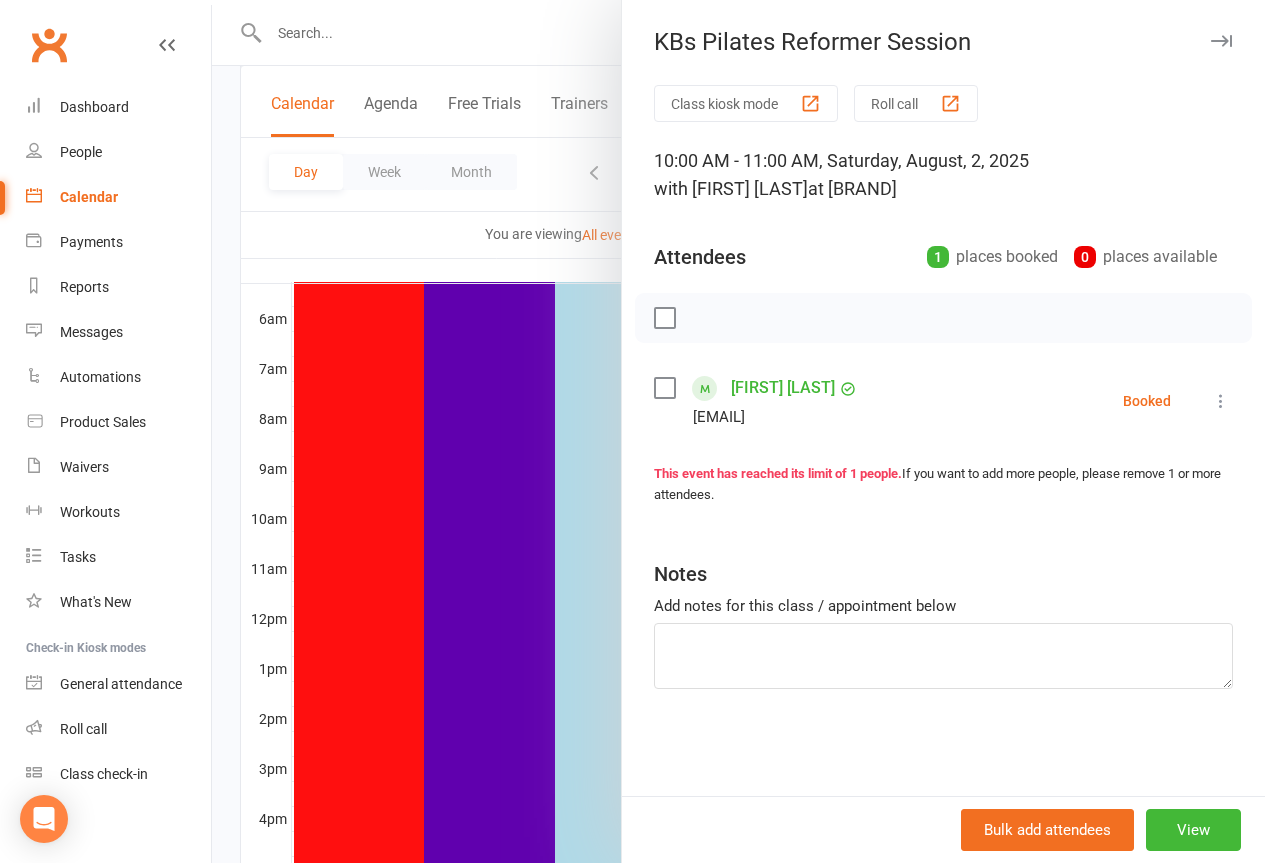 click at bounding box center [1221, 401] 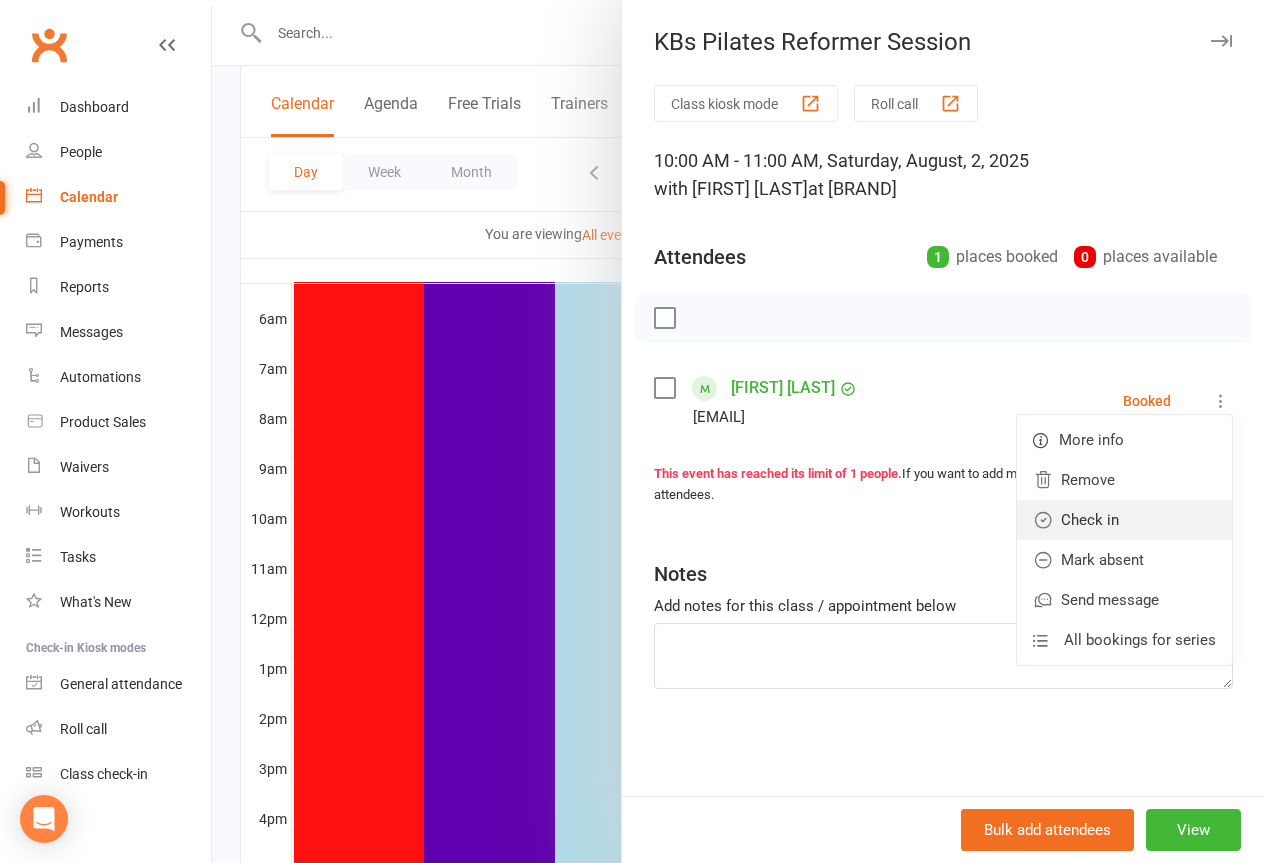 click on "Check in" at bounding box center [1124, 520] 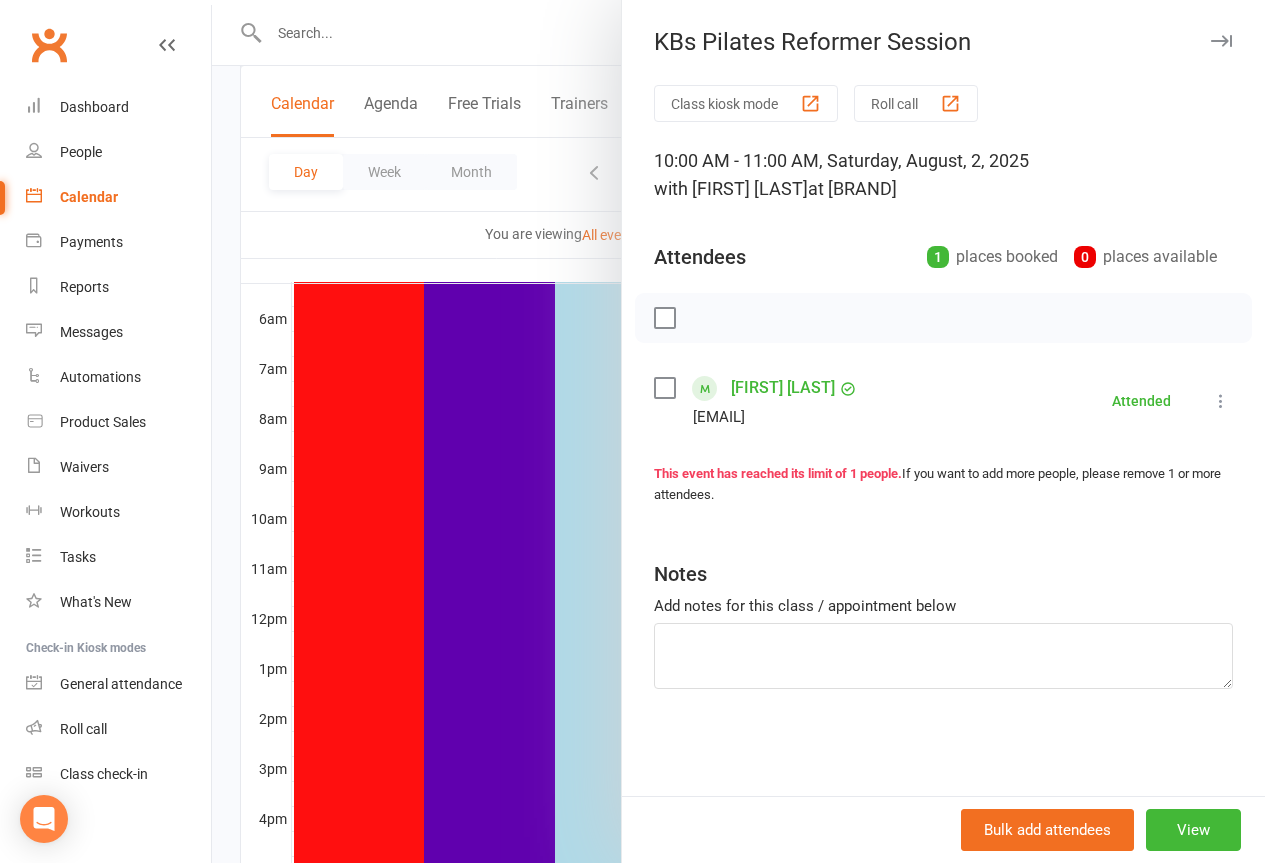 click at bounding box center (1221, 41) 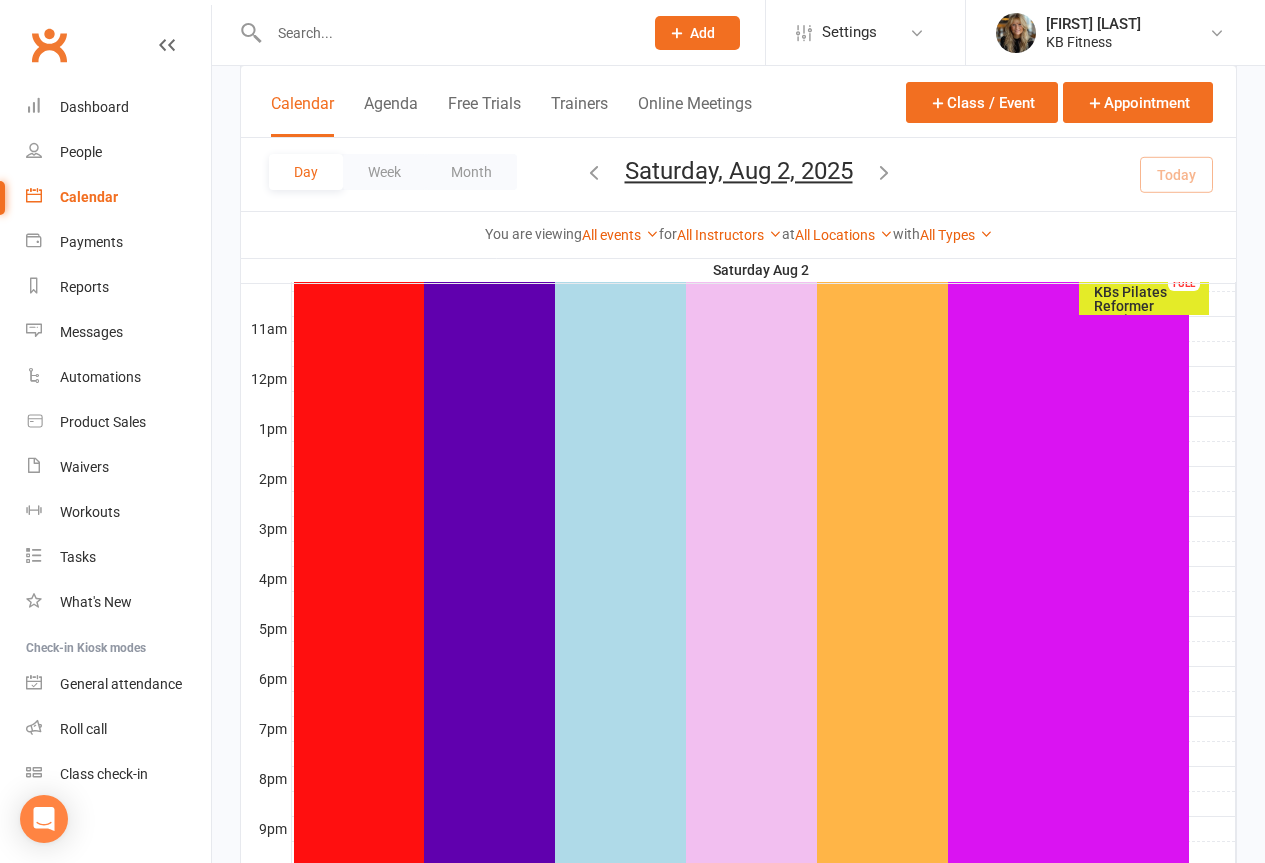 scroll, scrollTop: 501, scrollLeft: 0, axis: vertical 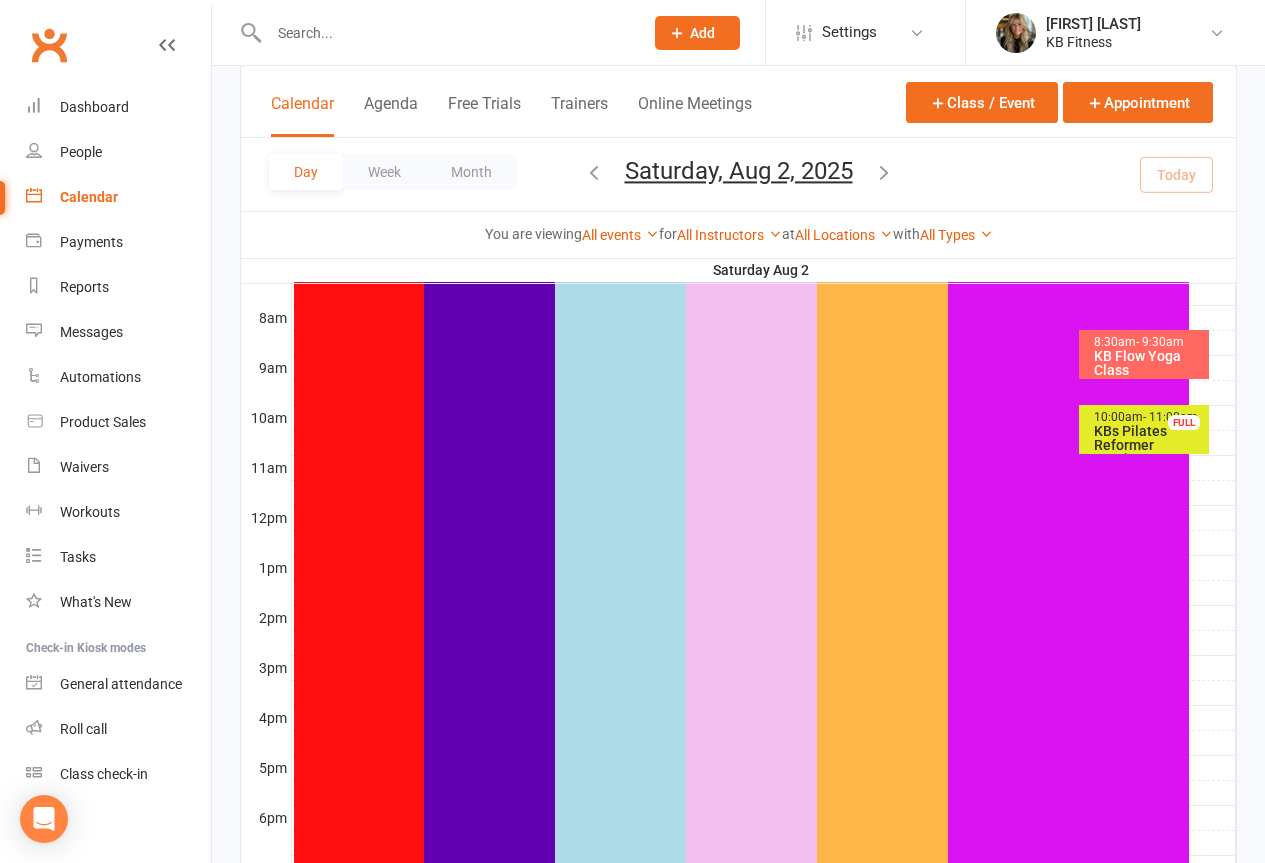 click at bounding box center [884, 172] 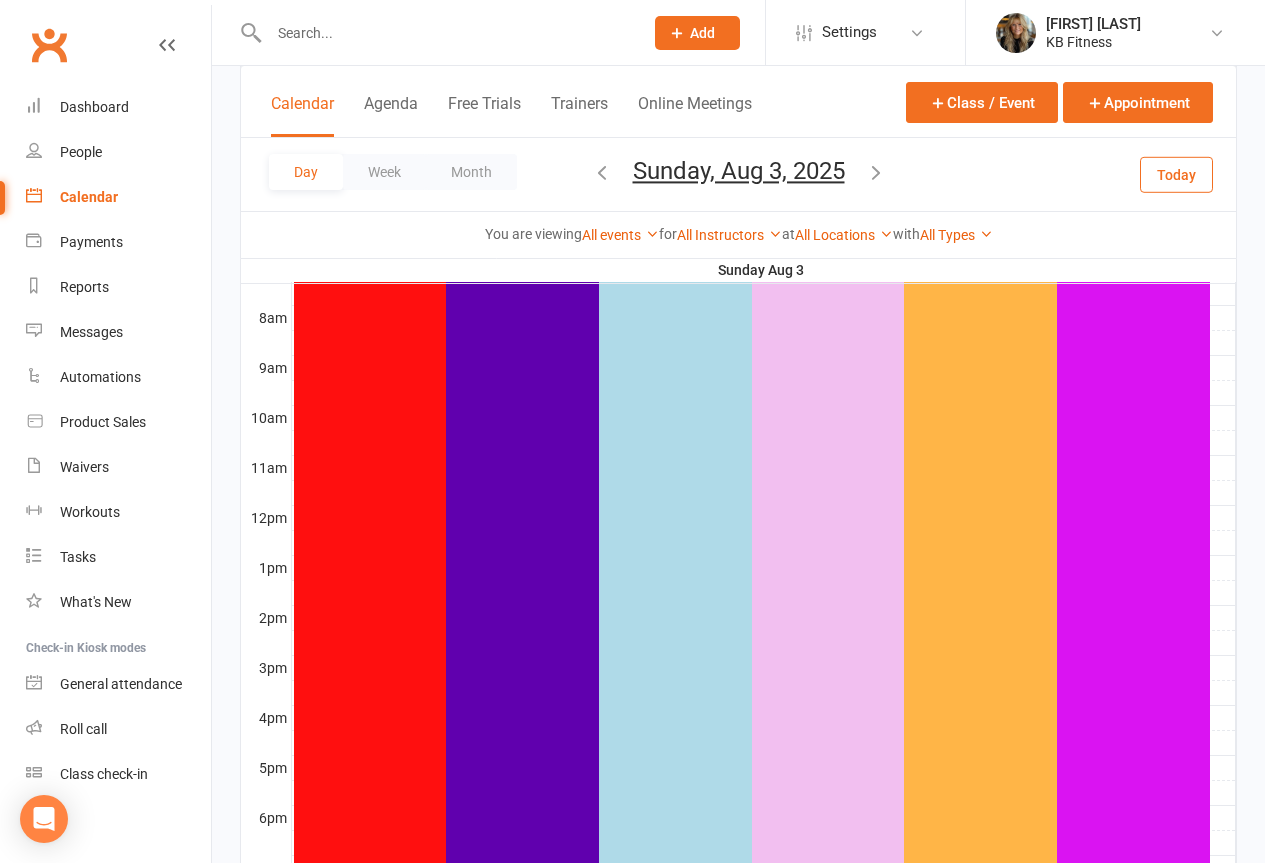 click at bounding box center (876, 172) 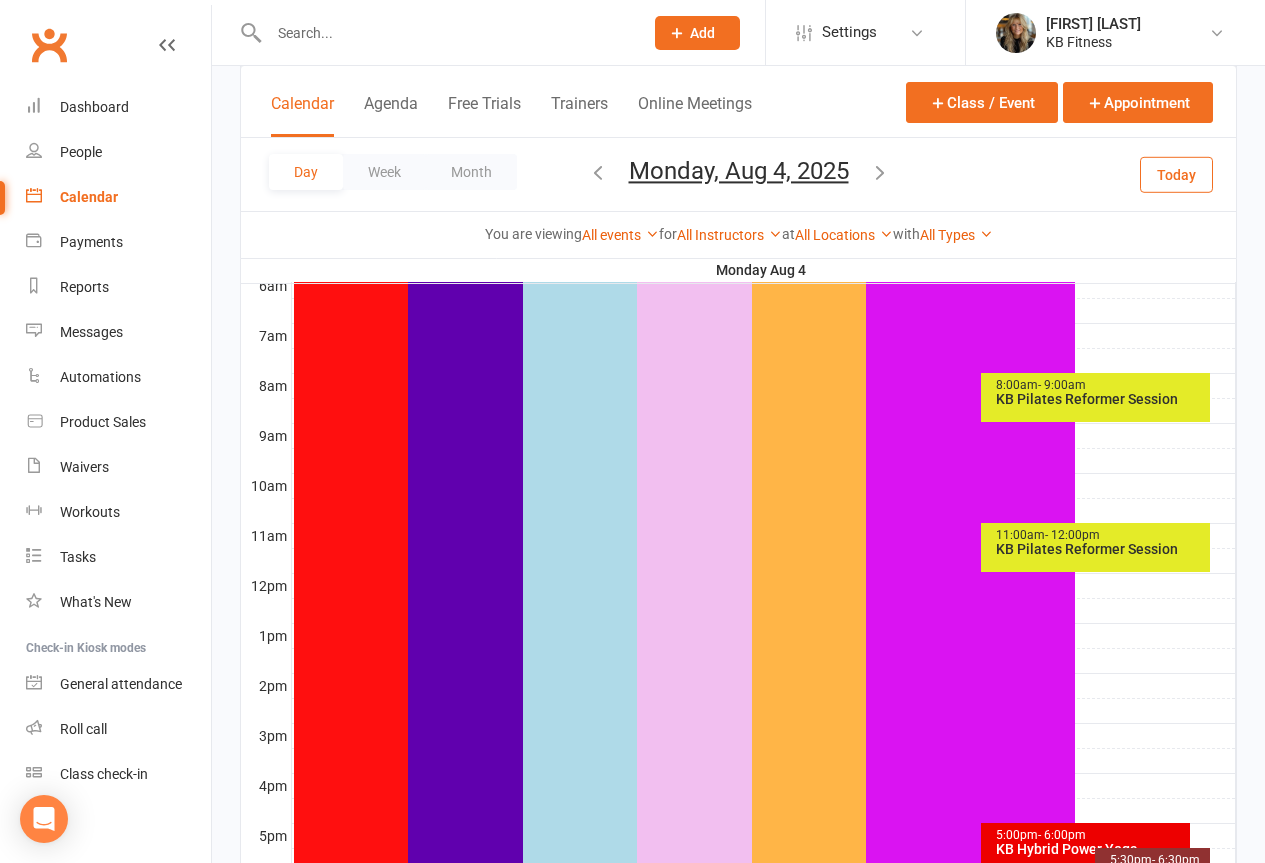 scroll, scrollTop: 401, scrollLeft: 0, axis: vertical 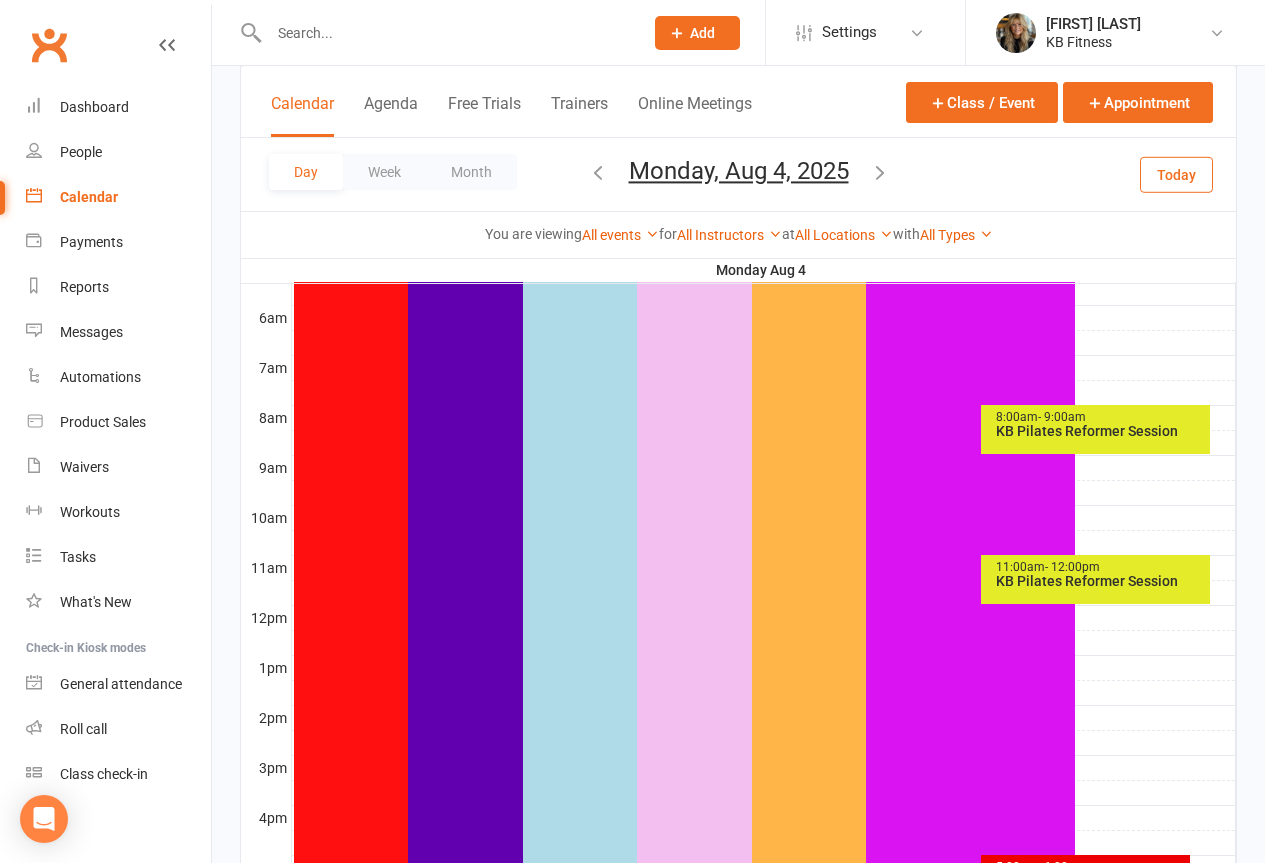 click on "KB Pilates Reformer Session" at bounding box center (1100, 431) 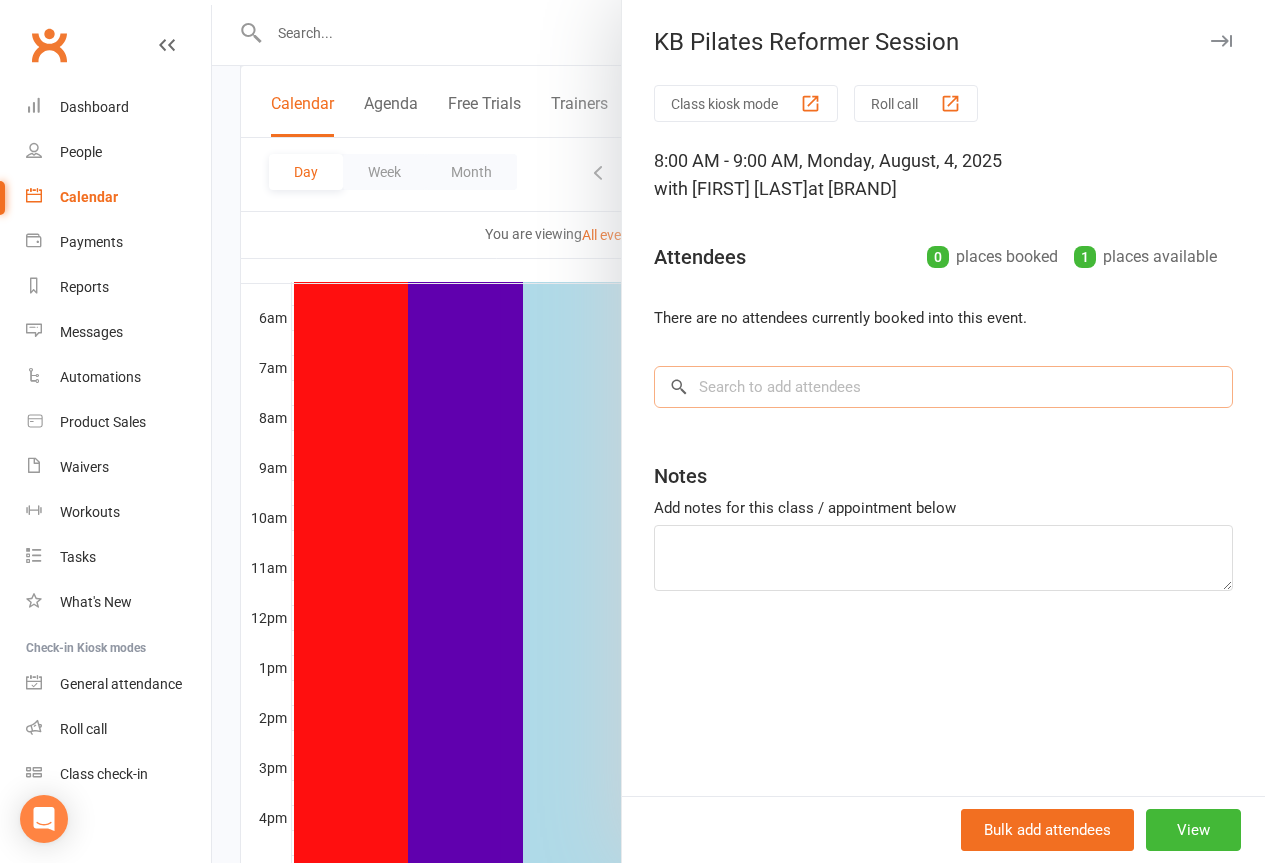 click at bounding box center [943, 387] 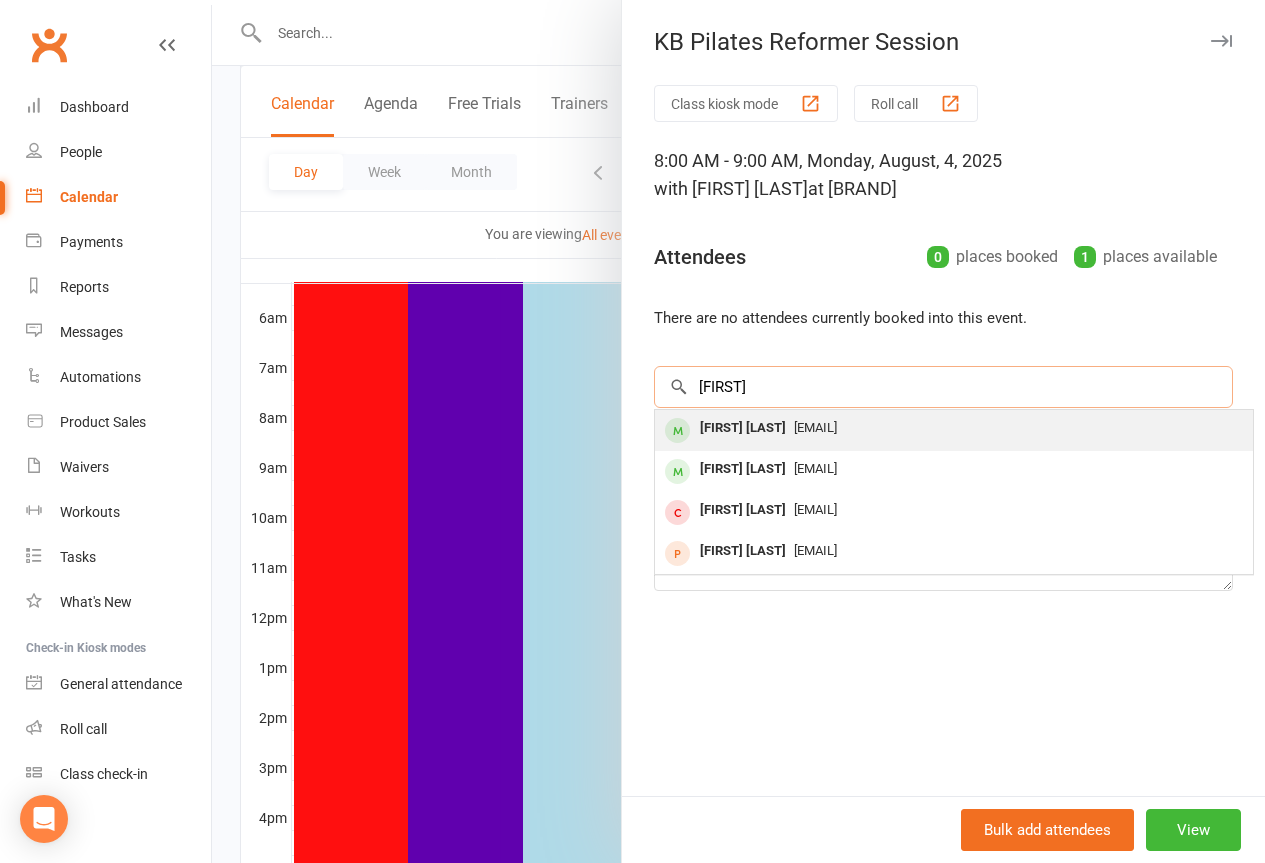 type on "[FIRST]" 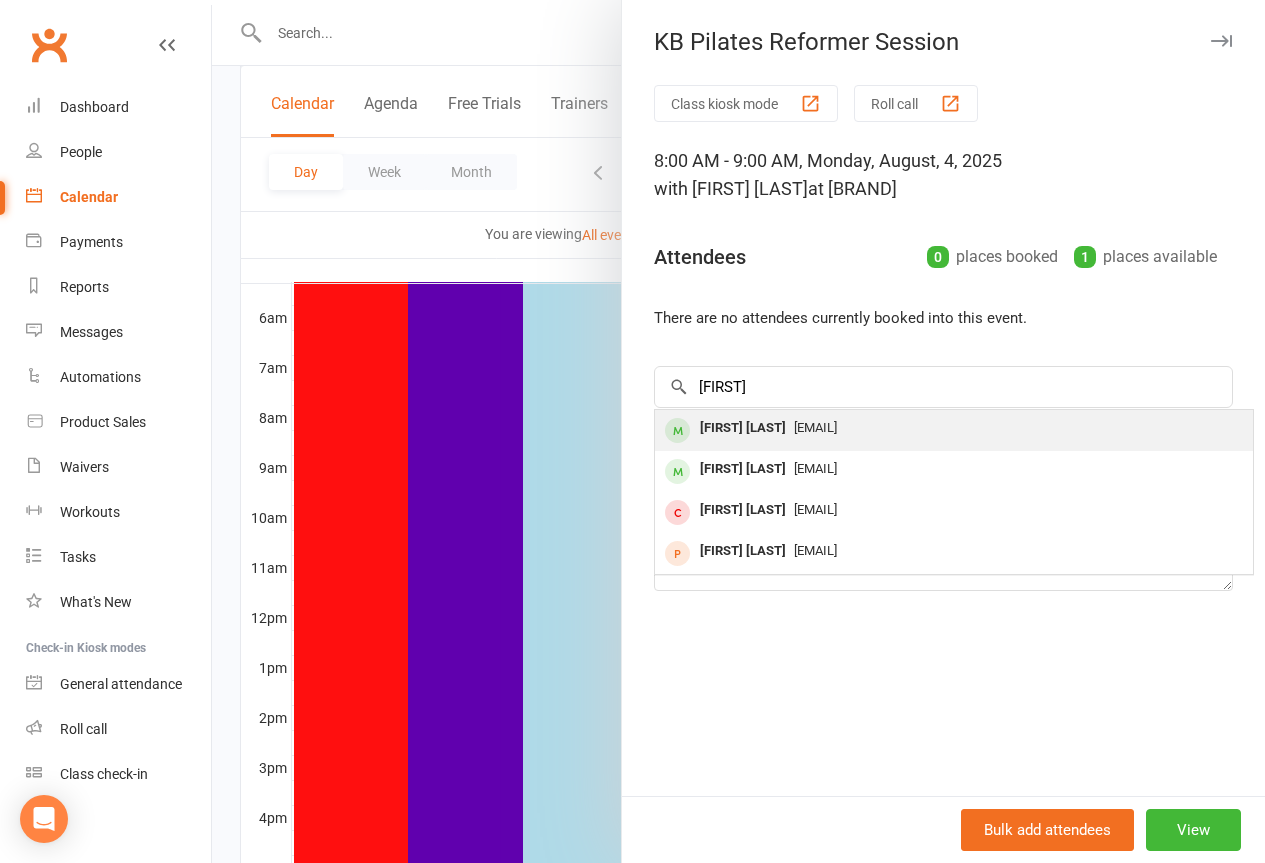 click on "[FIRST] [LAST]" at bounding box center [743, 428] 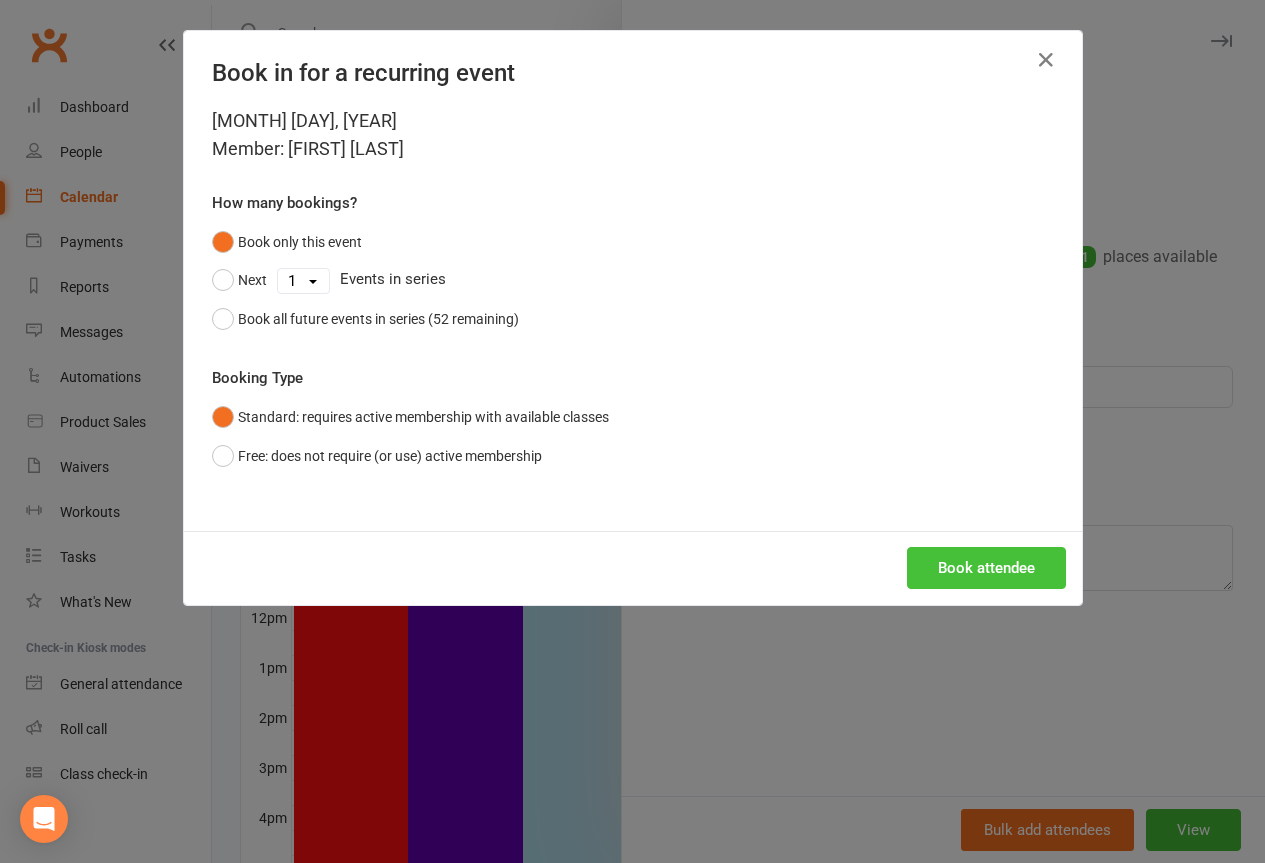 click on "Book attendee" at bounding box center [986, 568] 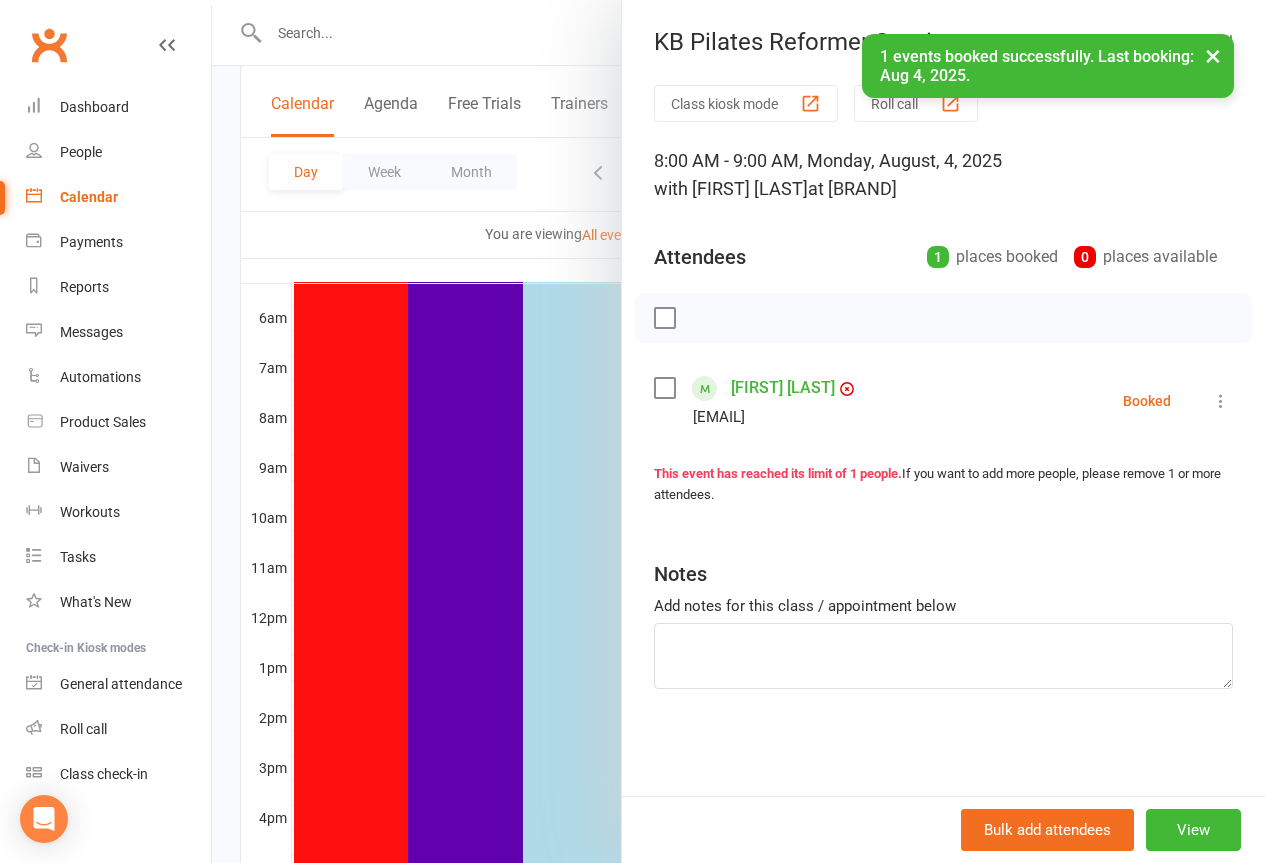 click on "×" at bounding box center [1213, 55] 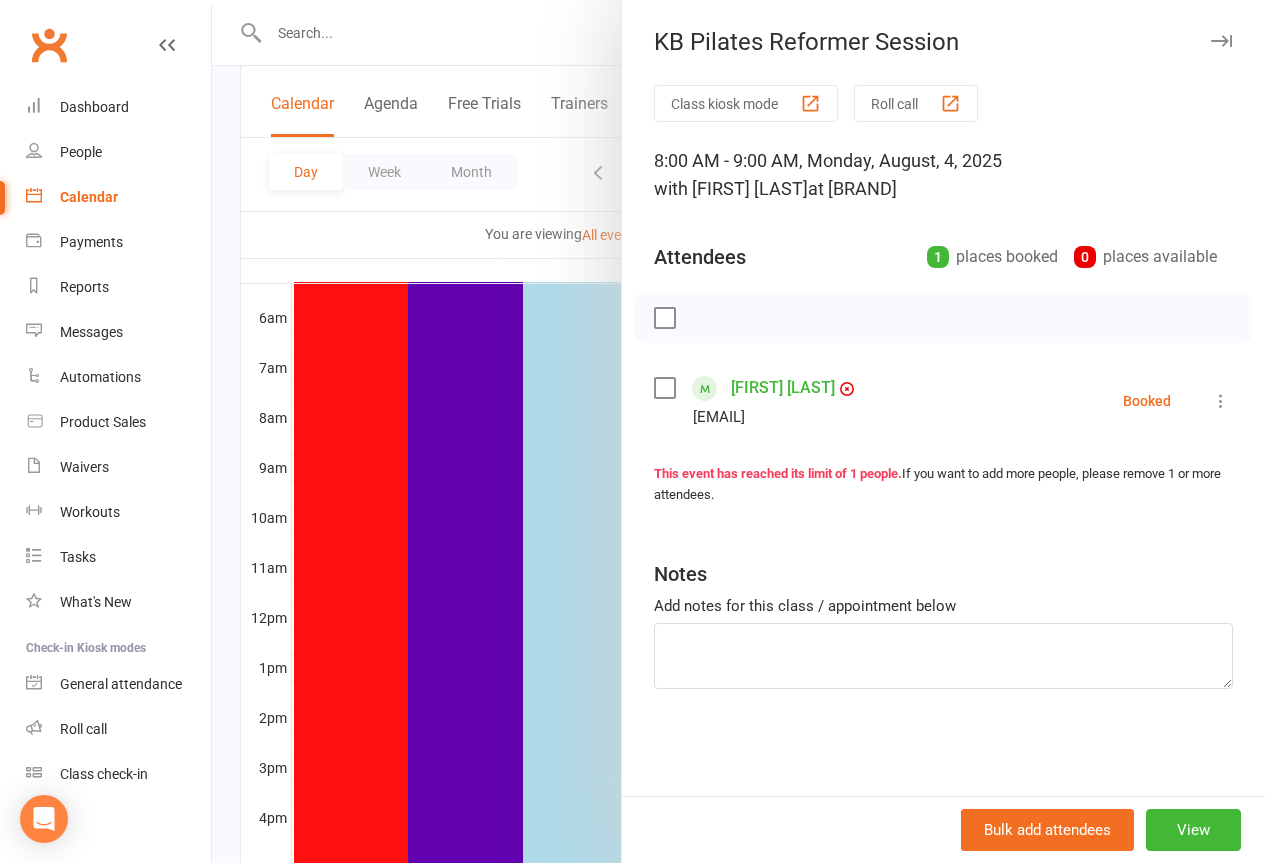 click at bounding box center (1221, 41) 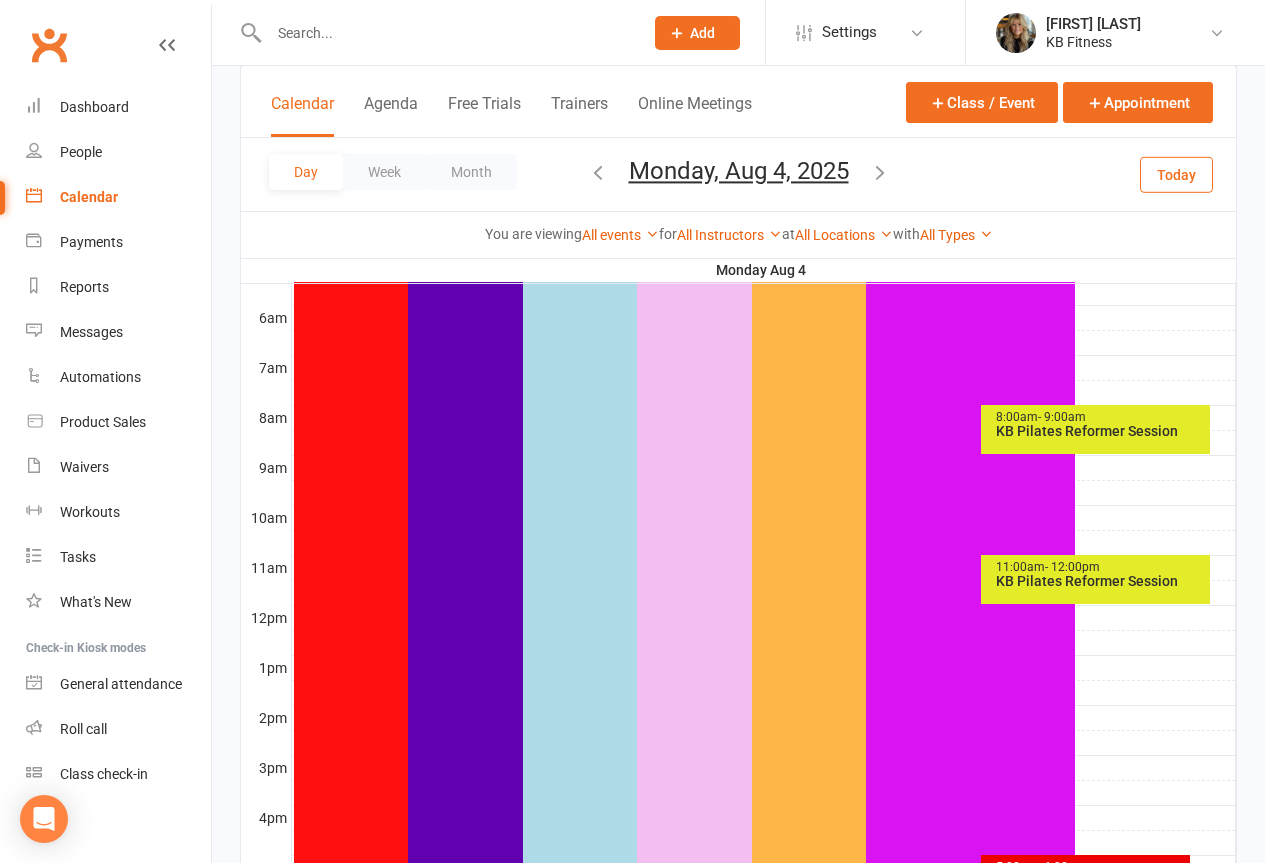 click on "[TIME] - [TIME] [PRODUCT]" at bounding box center [1095, 579] 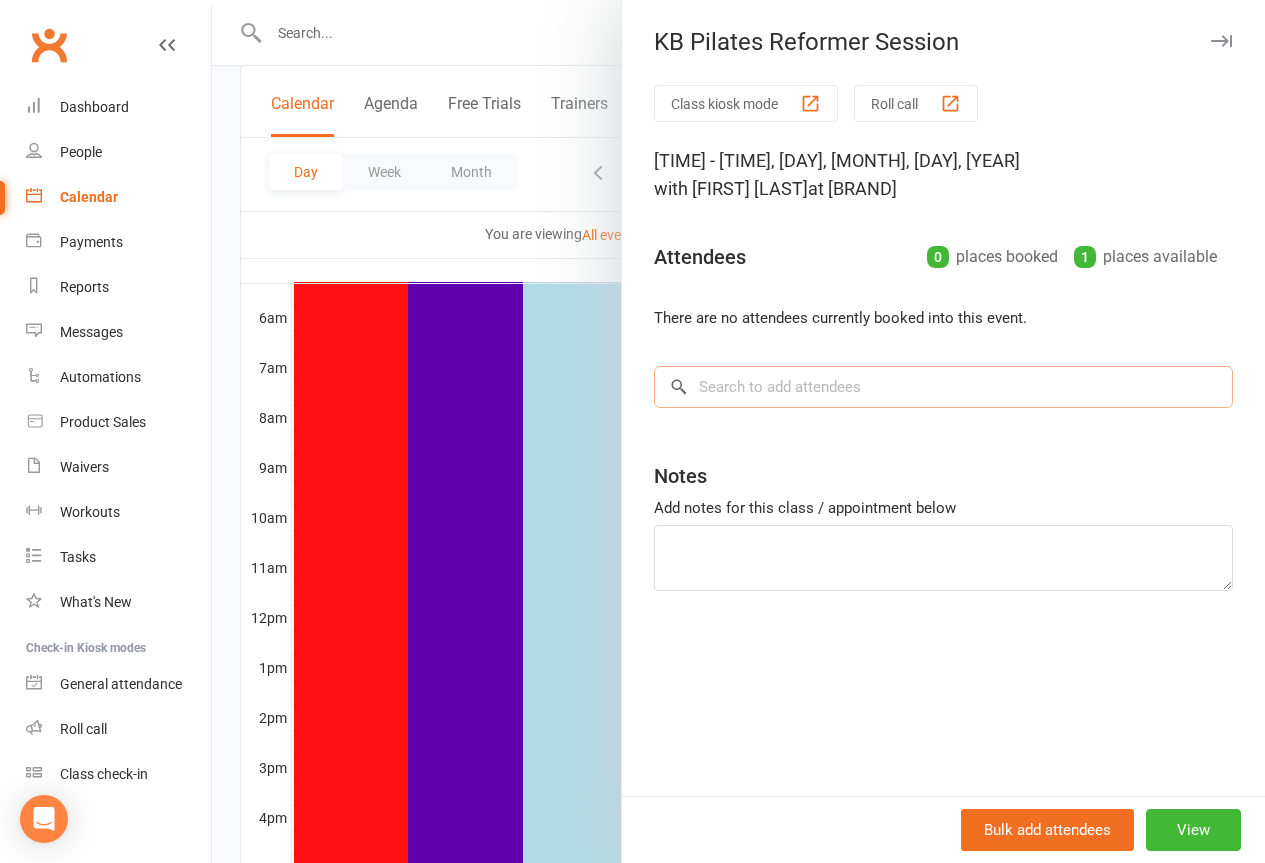 click at bounding box center [943, 387] 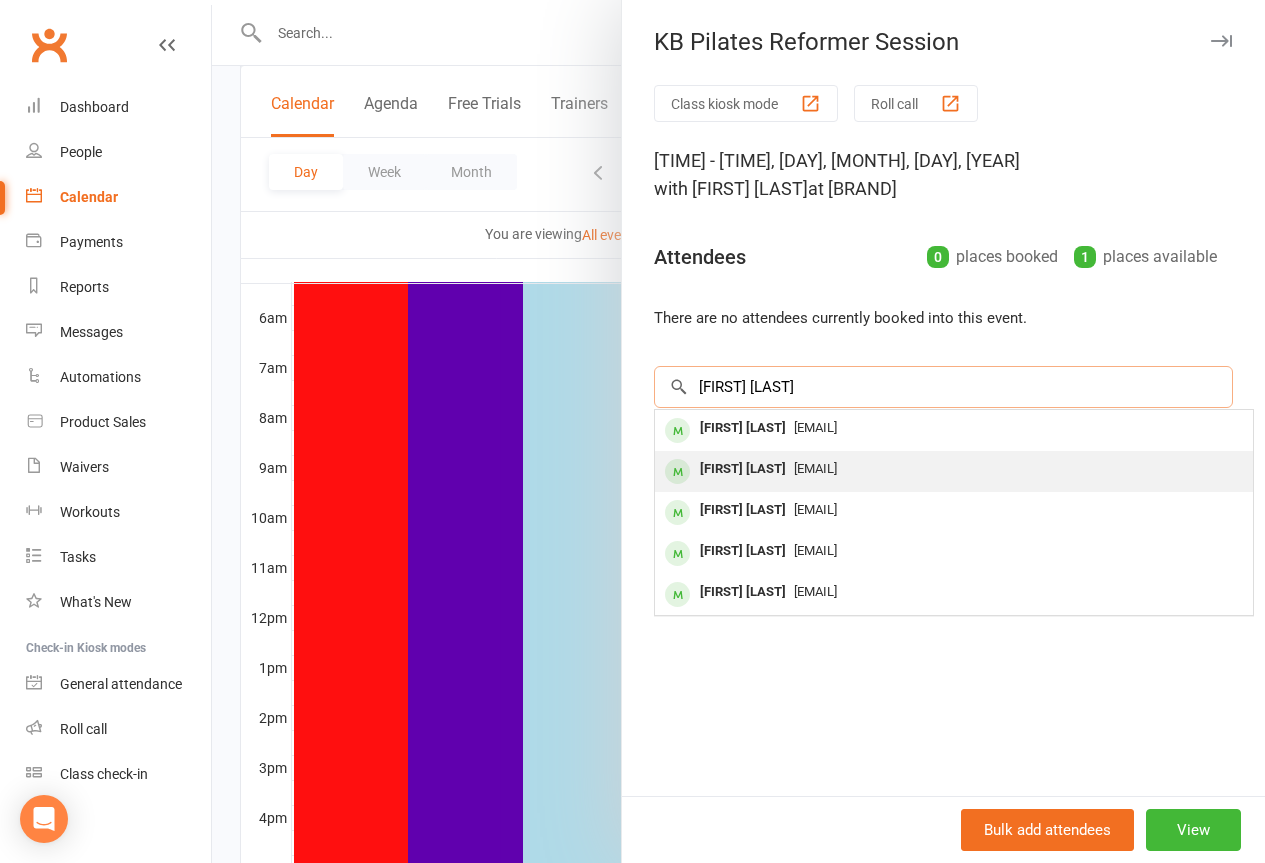 type on "[FIRST] [LAST]" 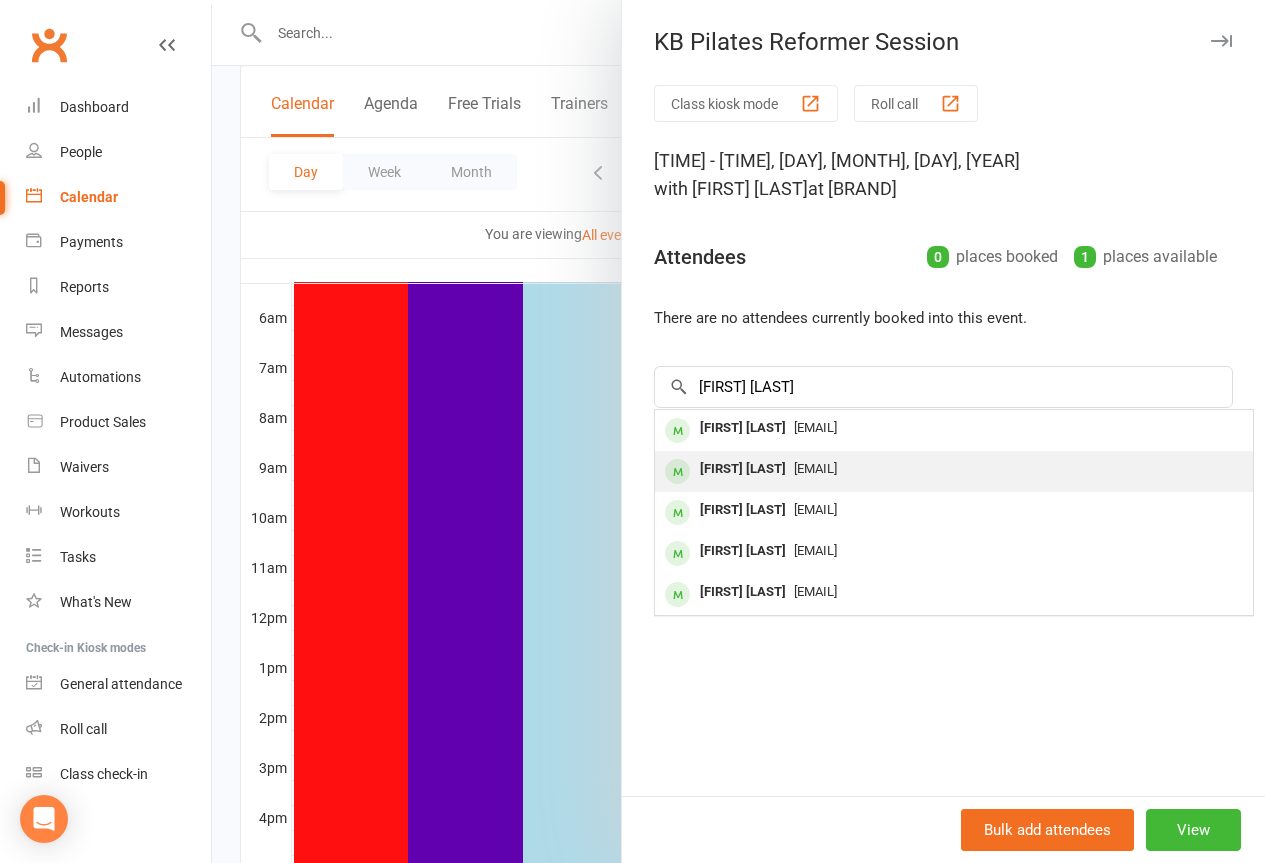 click on "[FIRST] [LAST]" at bounding box center [743, 469] 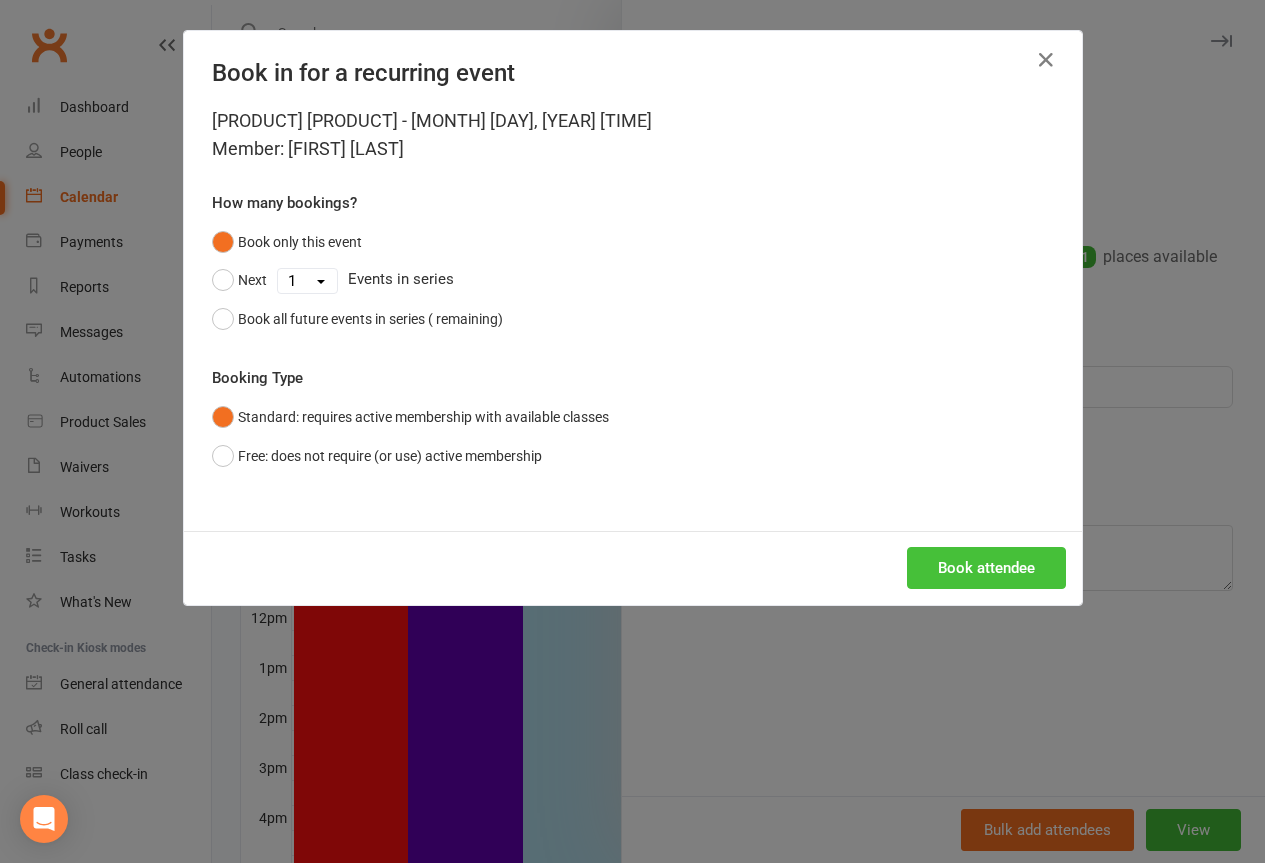 click on "Book attendee" at bounding box center (986, 568) 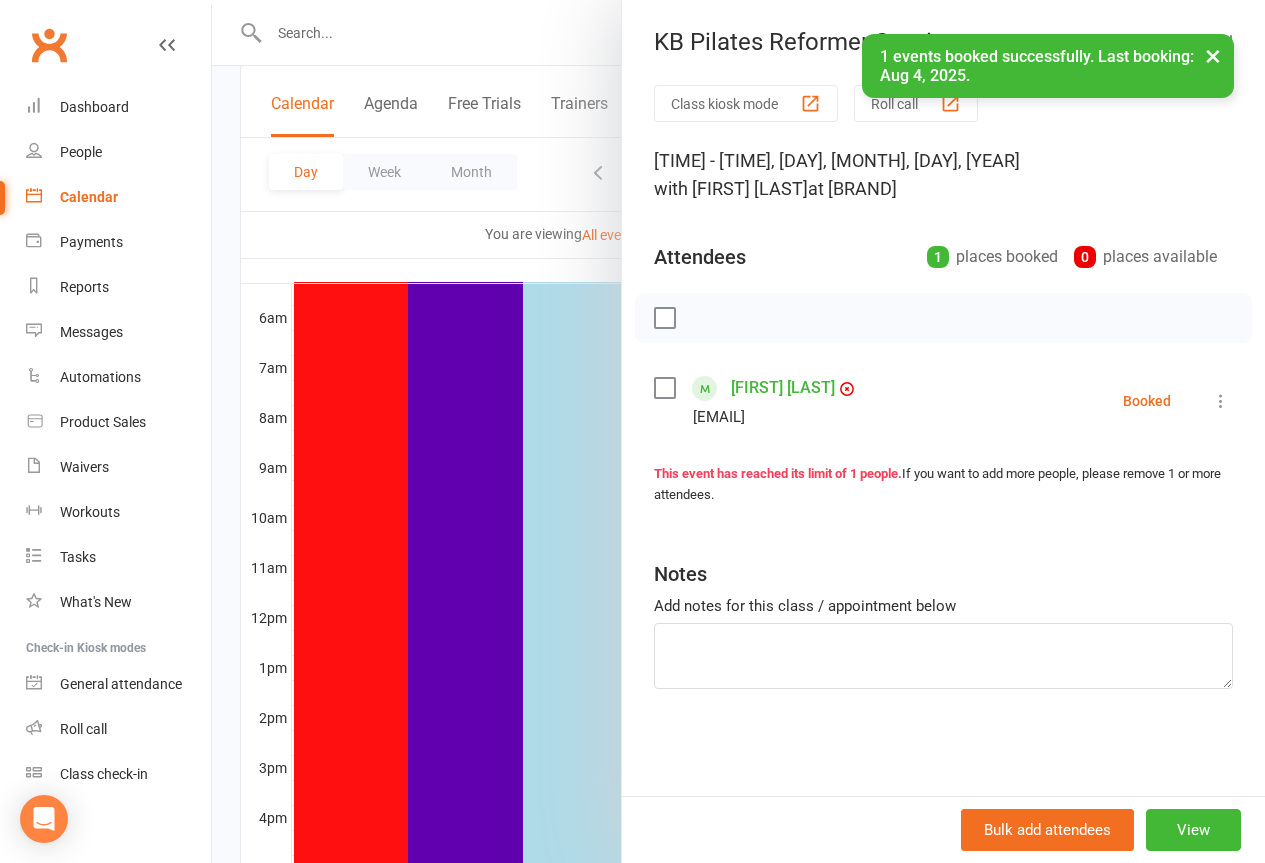 click on "×" at bounding box center [1213, 55] 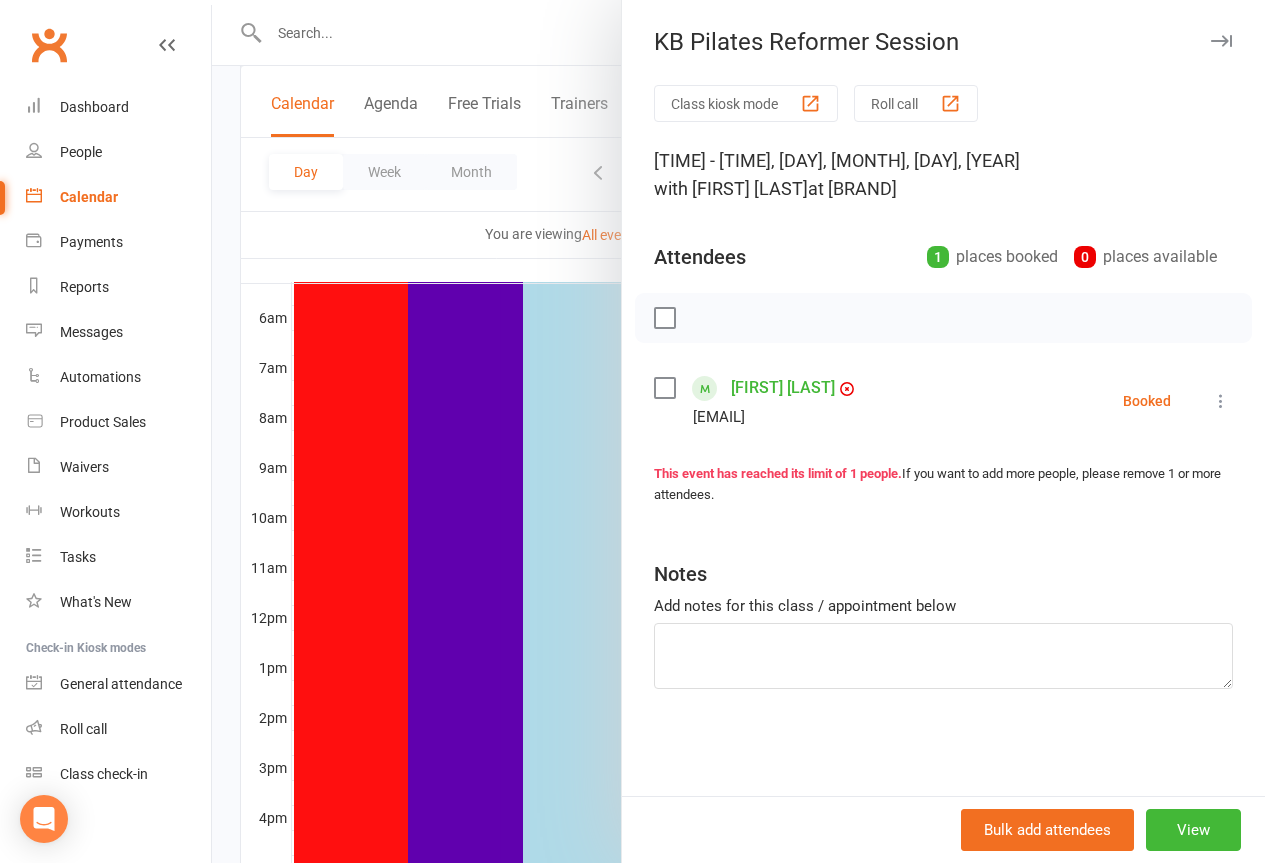 click at bounding box center [1221, 41] 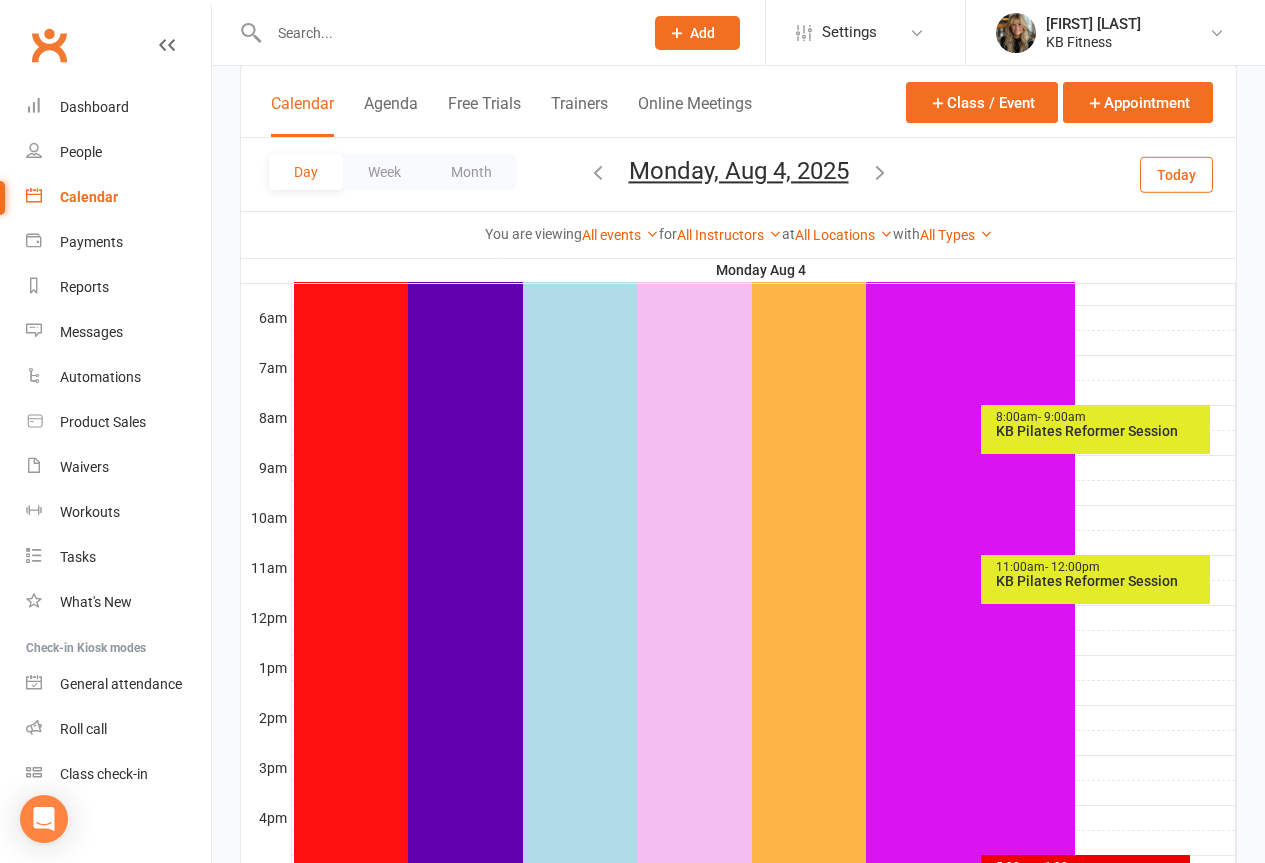 scroll, scrollTop: 501, scrollLeft: 0, axis: vertical 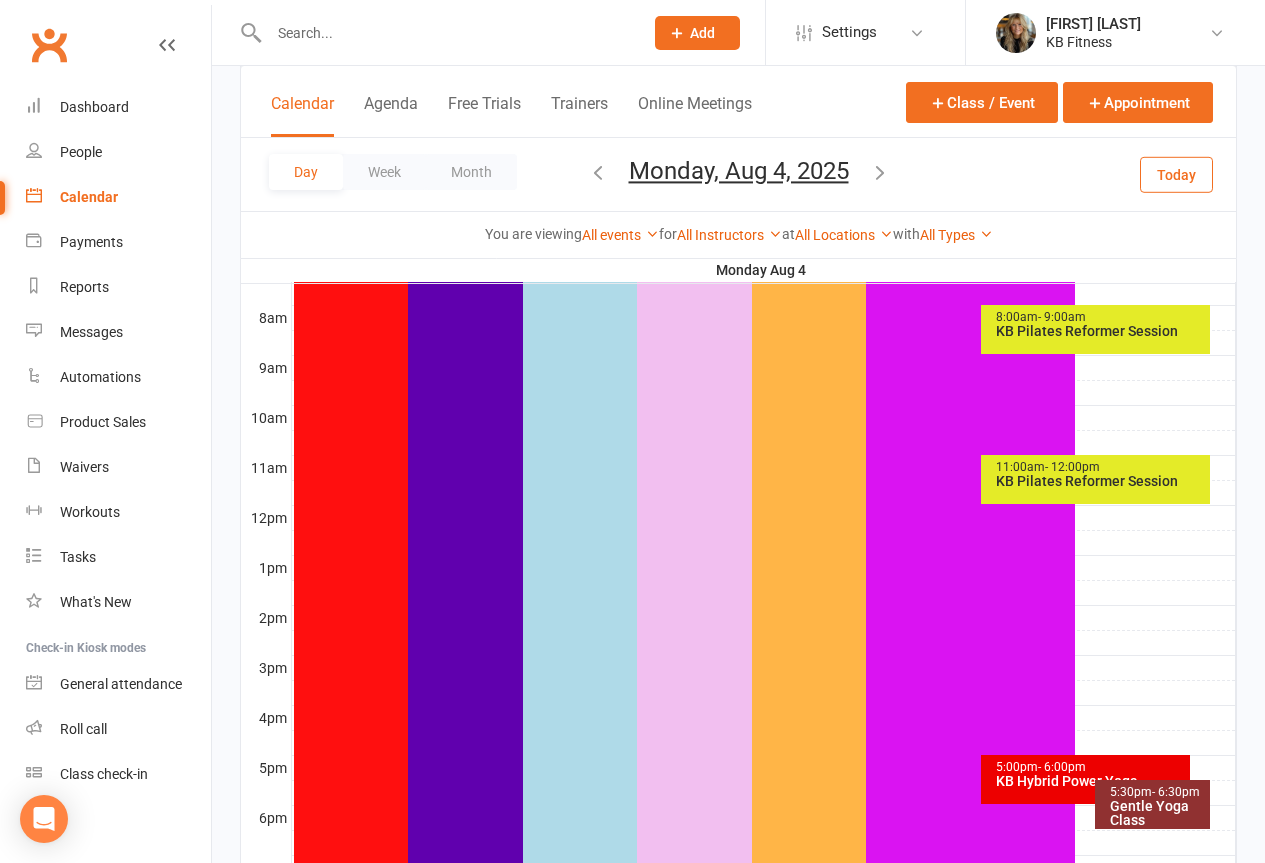 click on "KB Hybrid Power Yoga" at bounding box center [1090, 781] 